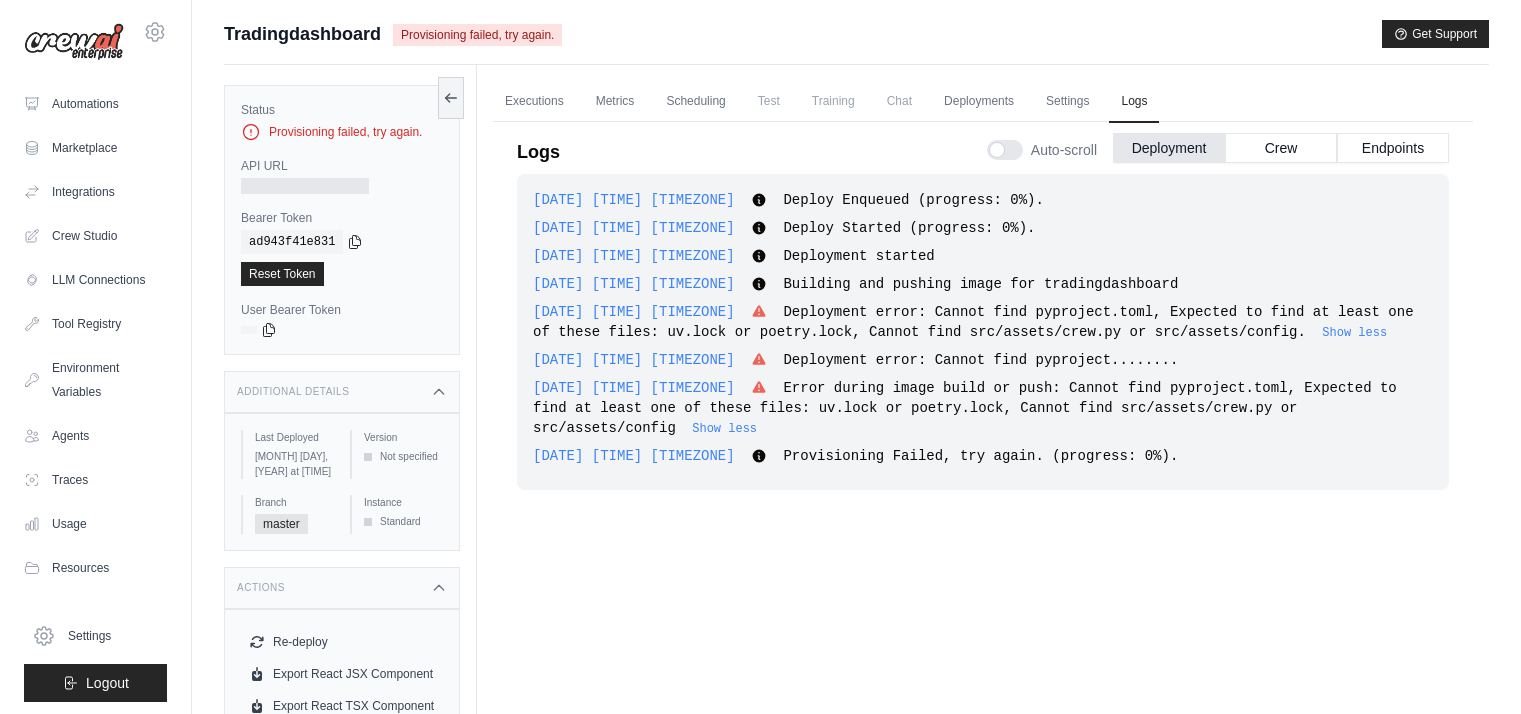 scroll, scrollTop: 0, scrollLeft: 0, axis: both 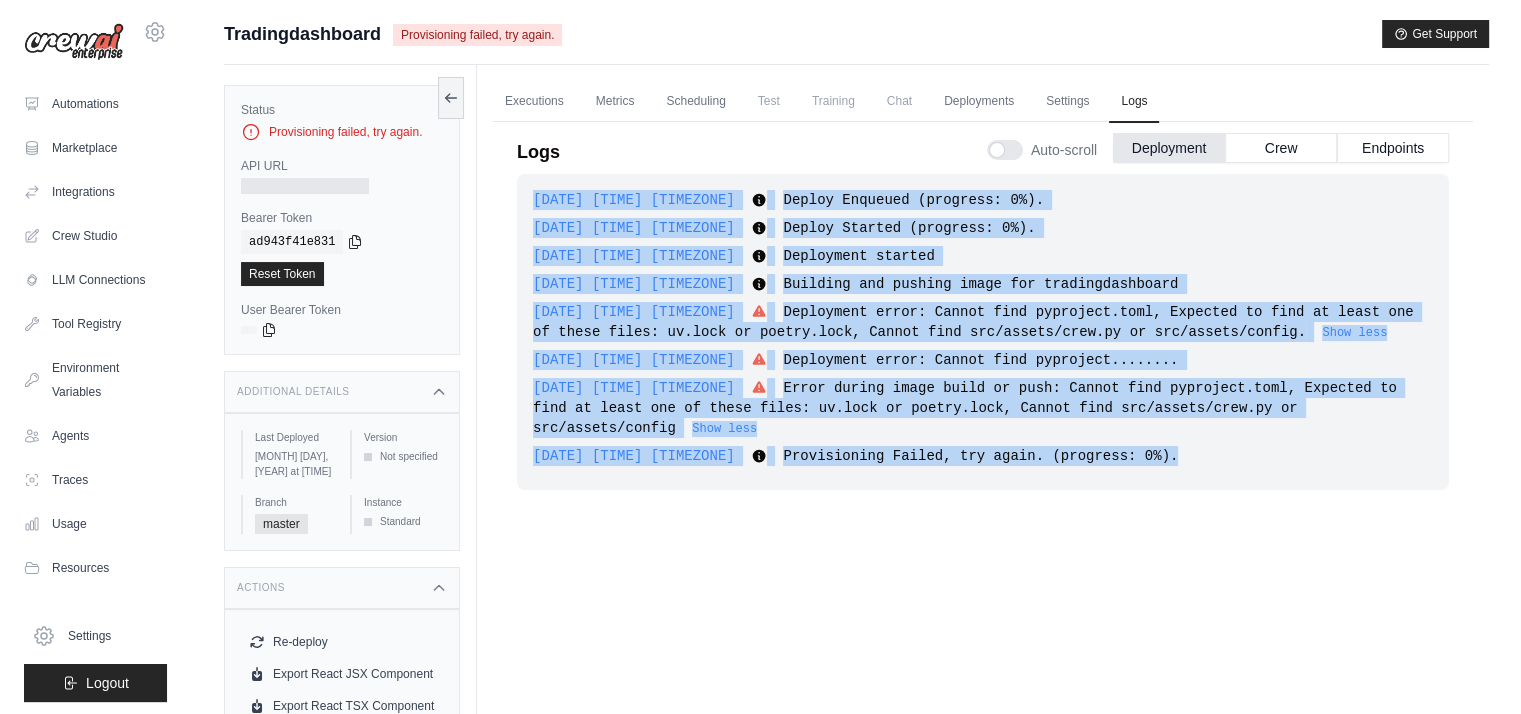 click at bounding box center (74, 42) 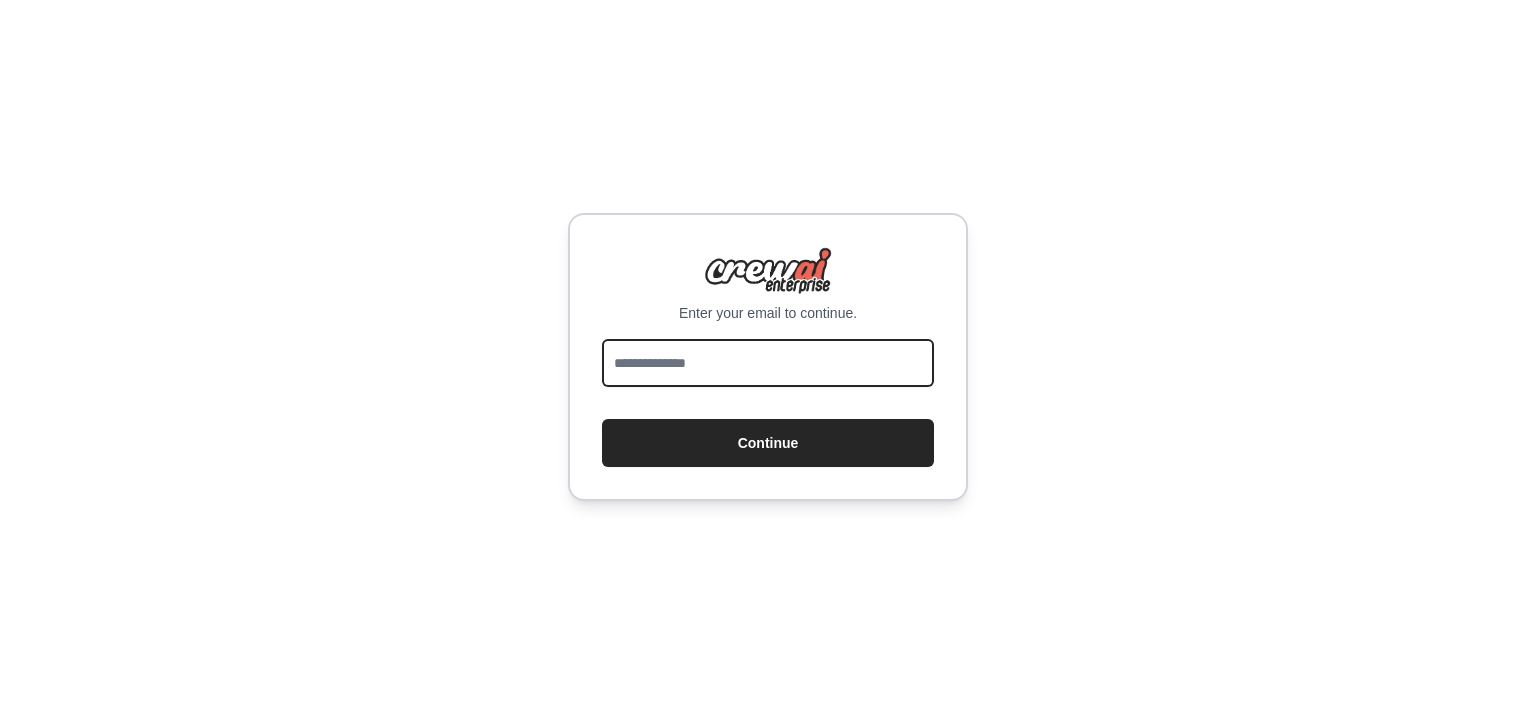 click at bounding box center [768, 363] 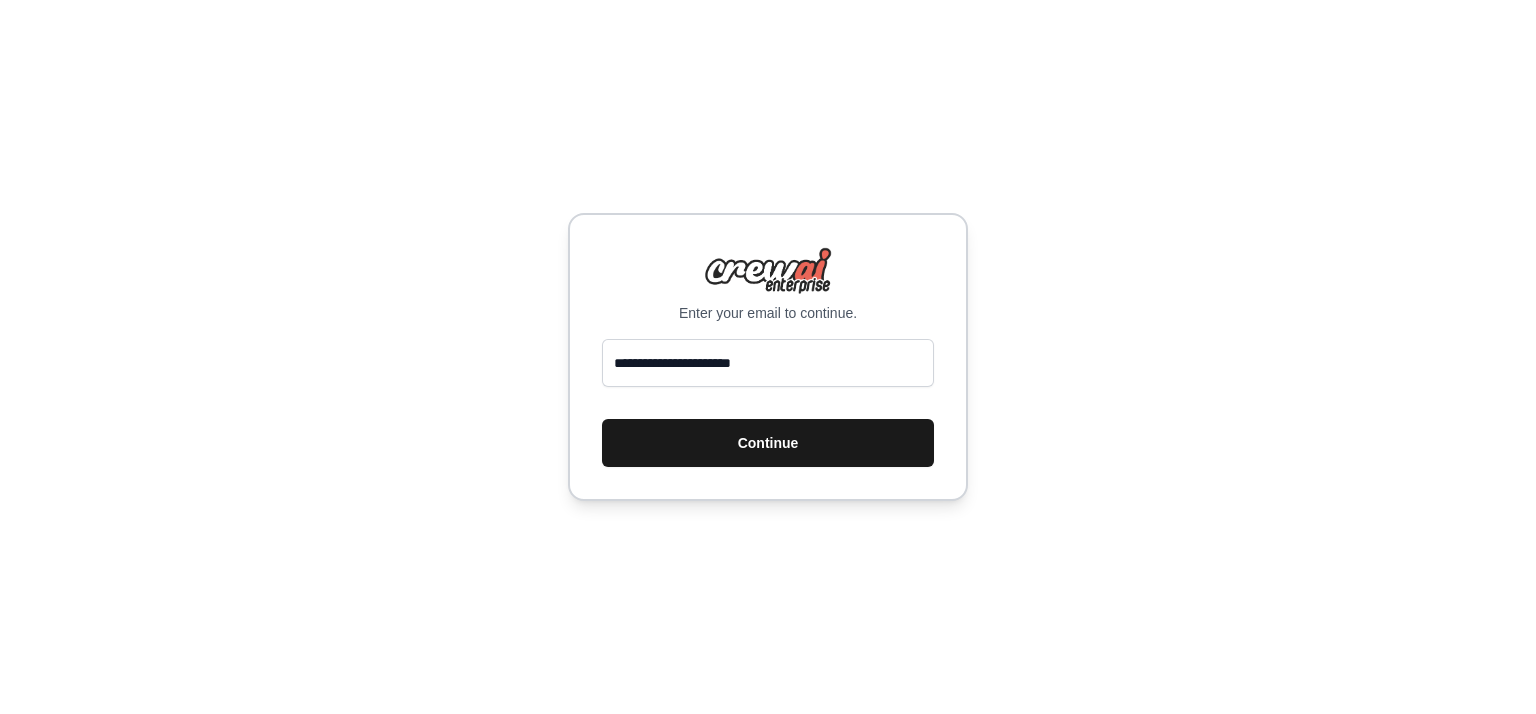 click on "Continue" at bounding box center (768, 443) 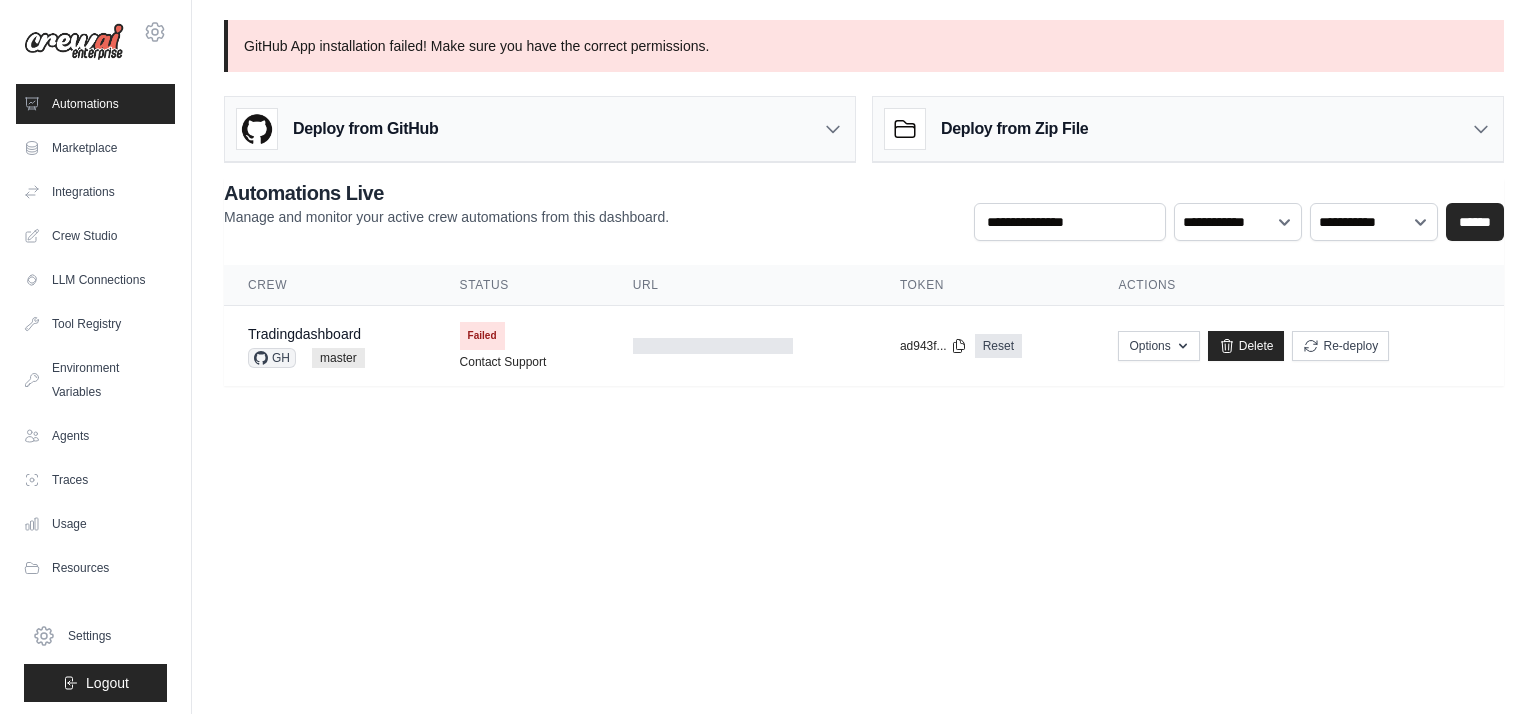 scroll, scrollTop: 0, scrollLeft: 0, axis: both 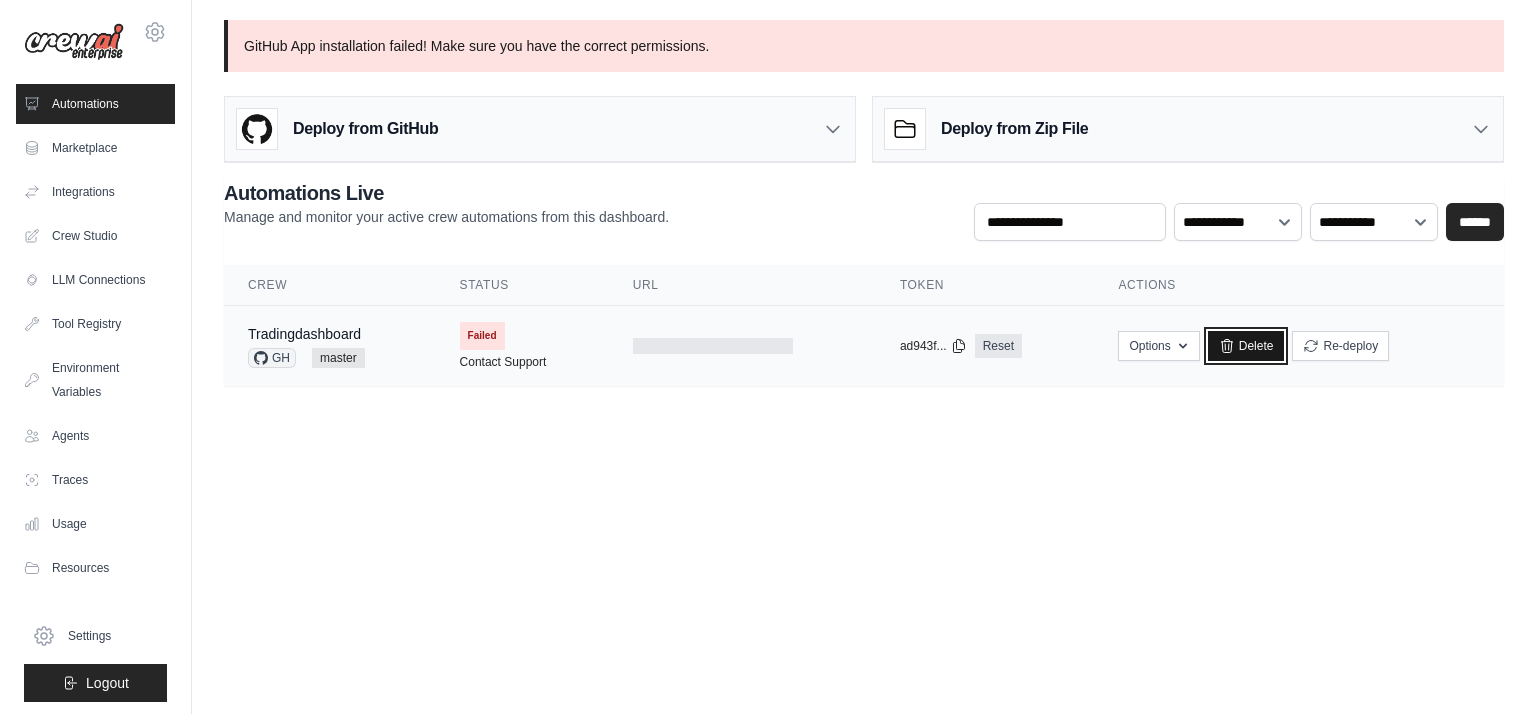 click on "Delete" at bounding box center [1246, 346] 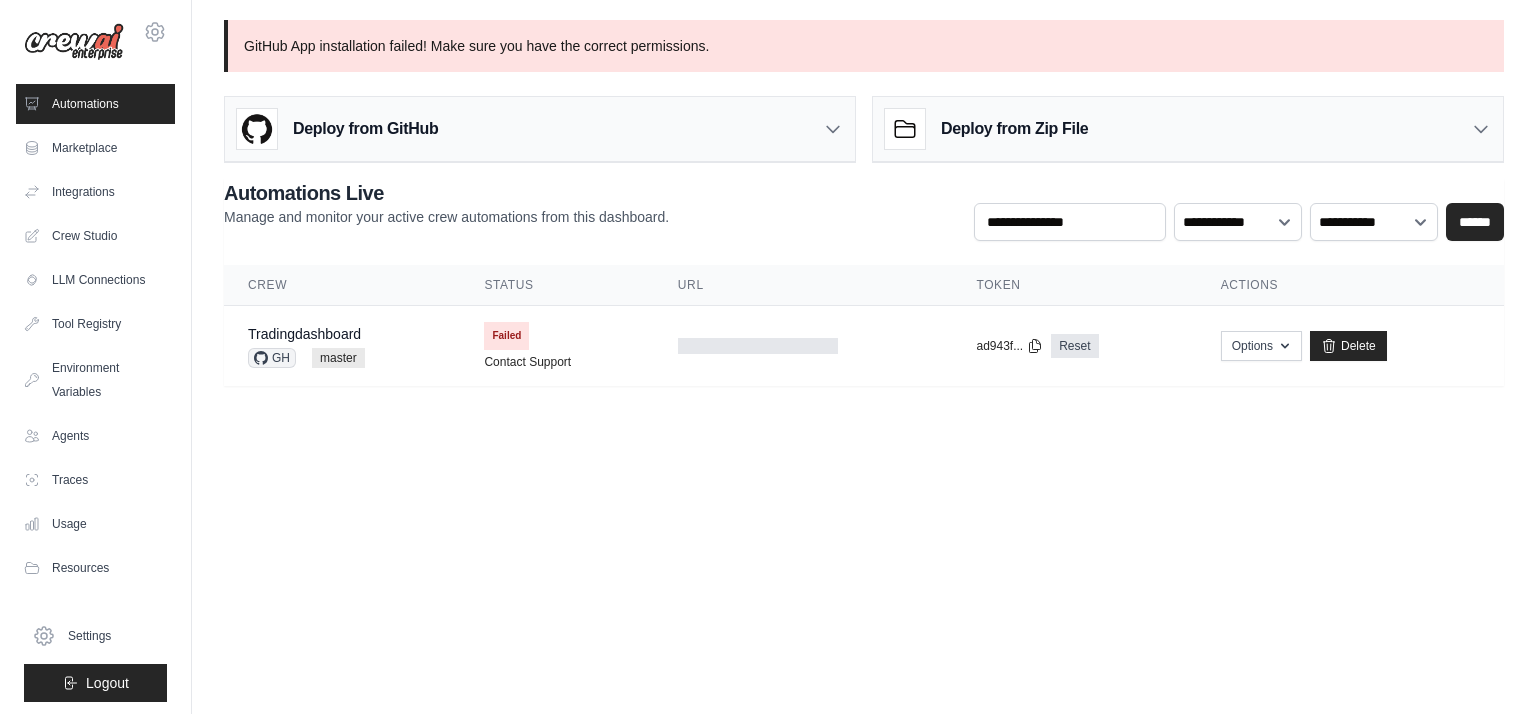 scroll, scrollTop: 0, scrollLeft: 0, axis: both 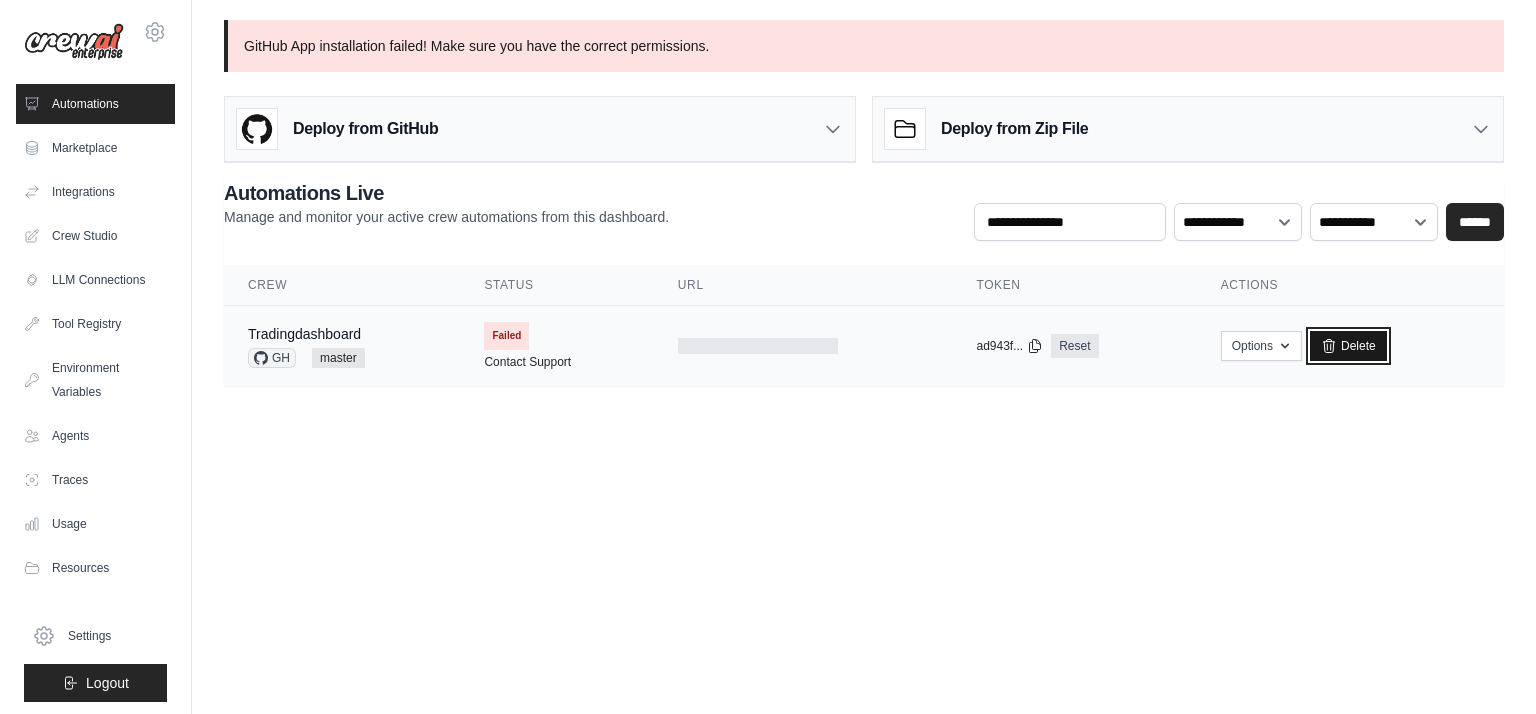 click on "Delete" at bounding box center (1348, 346) 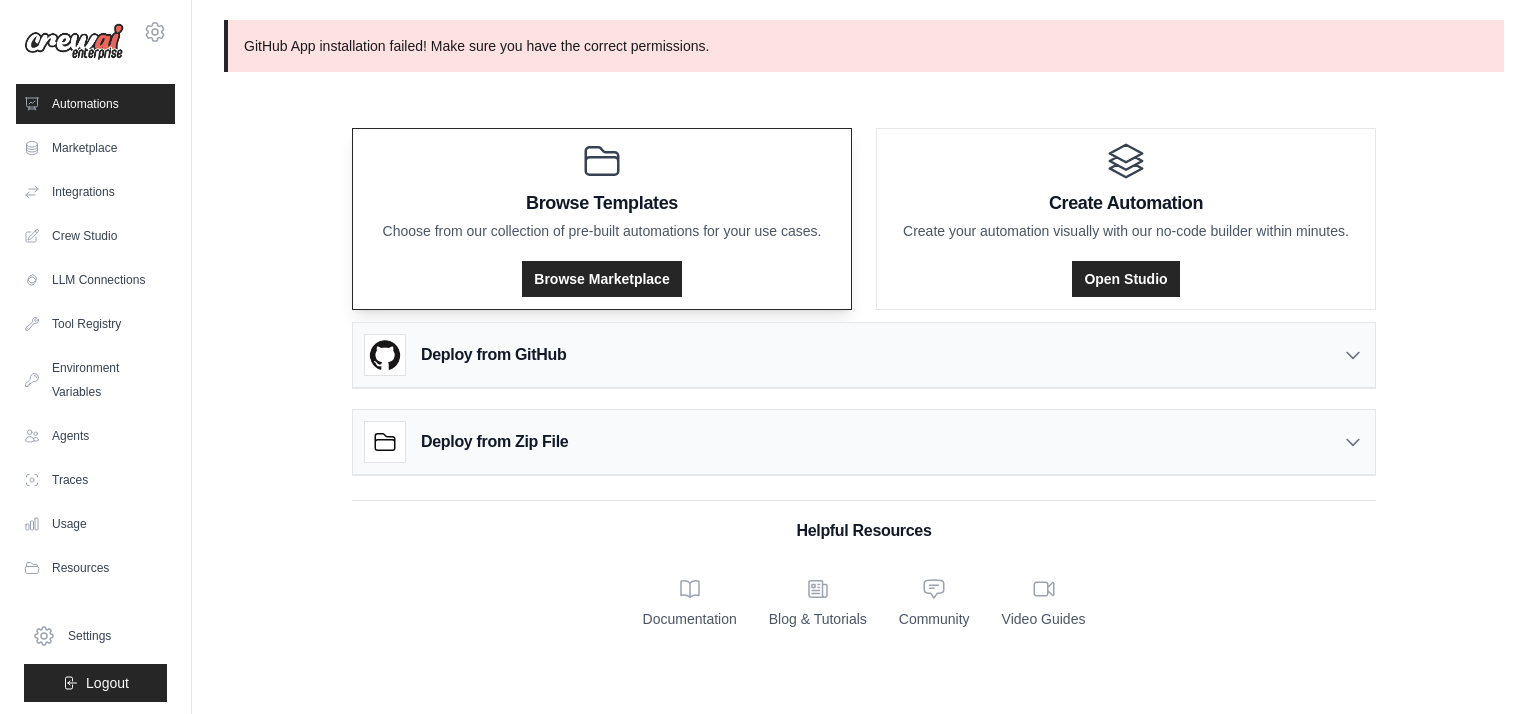 scroll, scrollTop: 0, scrollLeft: 0, axis: both 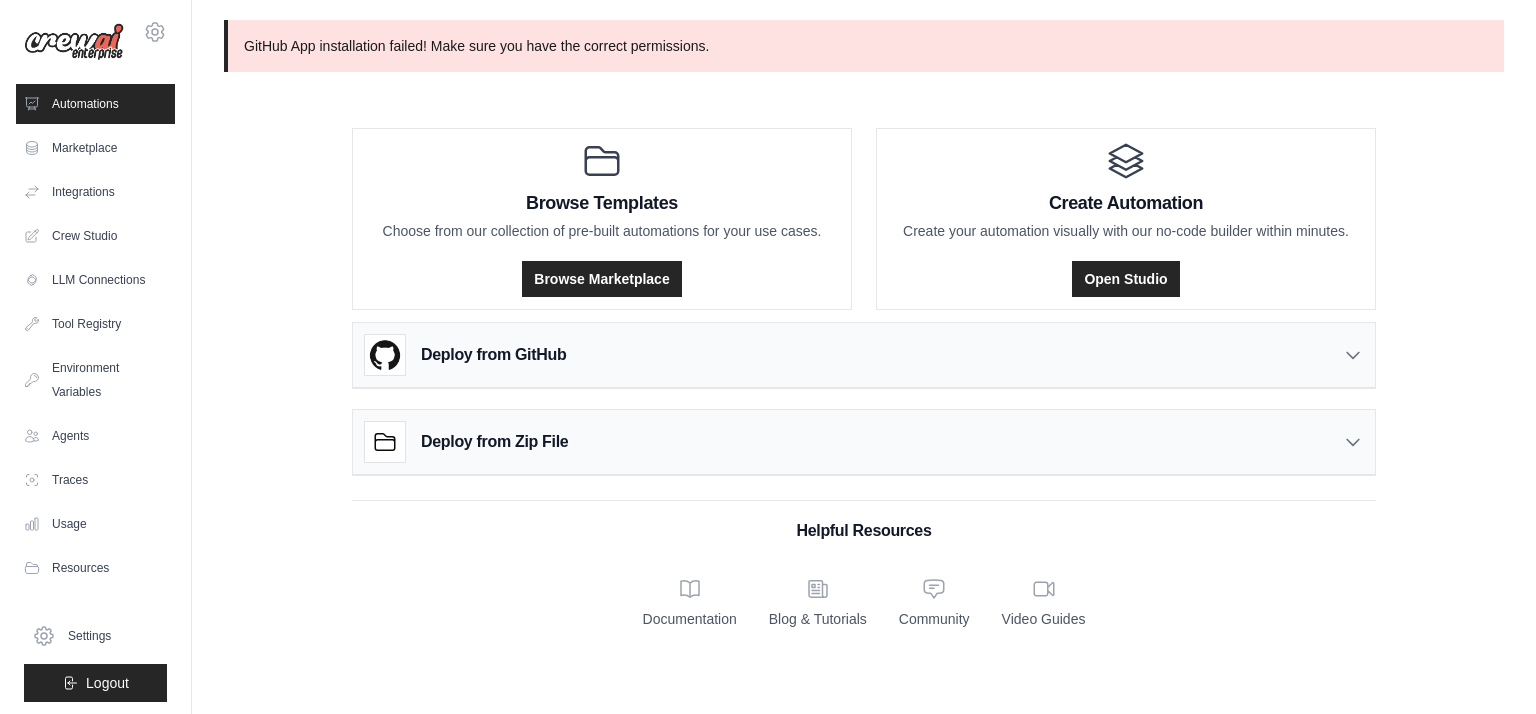 click on "Deploy from GitHub" at bounding box center (864, 355) 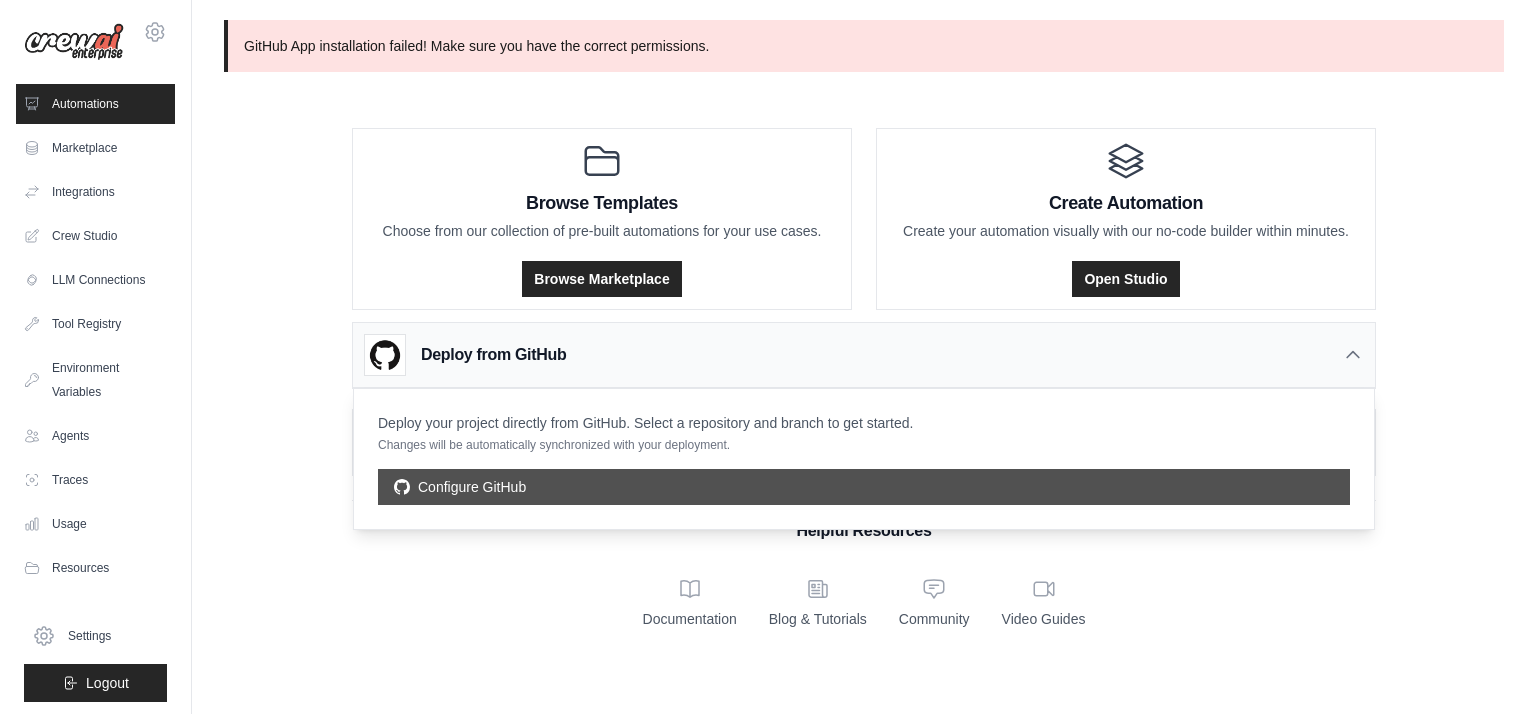 click on "Configure GitHub" at bounding box center (864, 487) 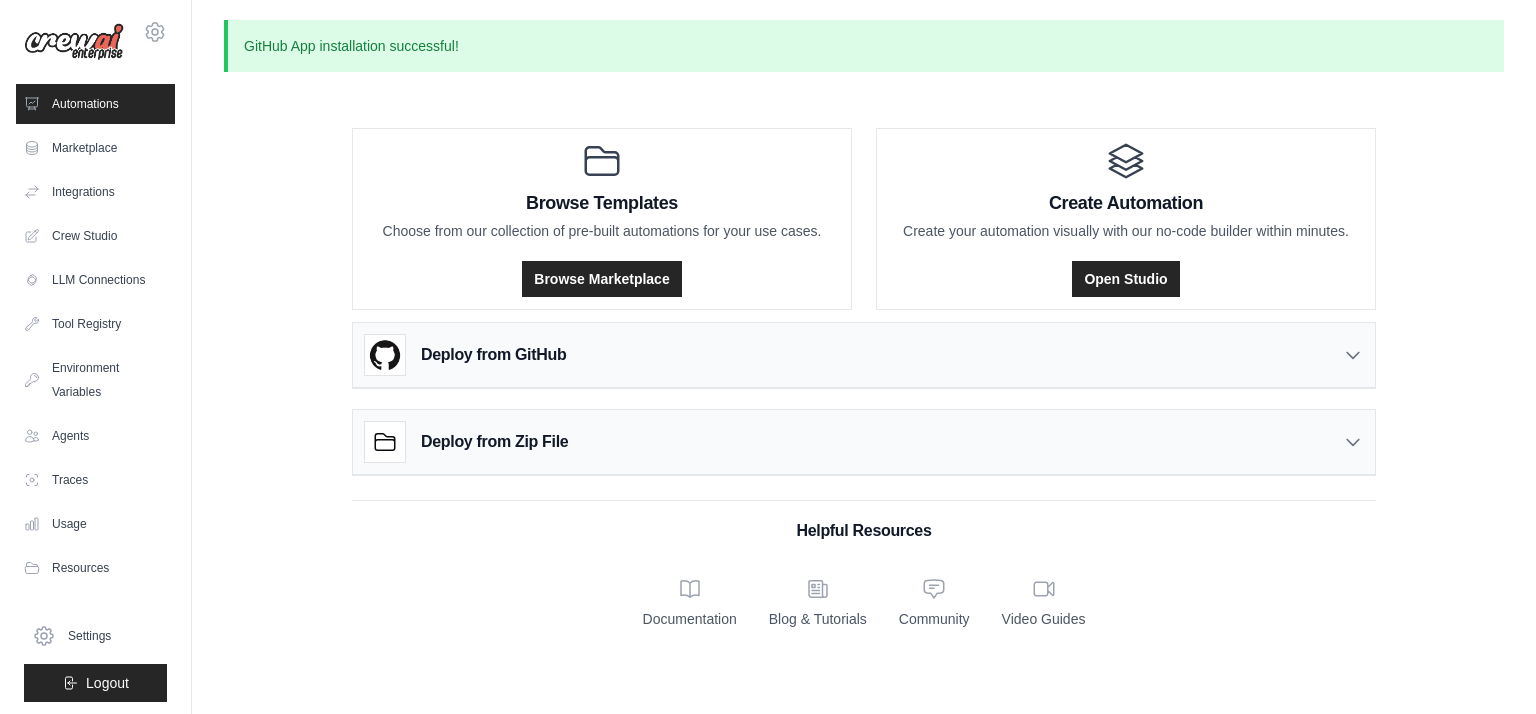 scroll, scrollTop: 0, scrollLeft: 0, axis: both 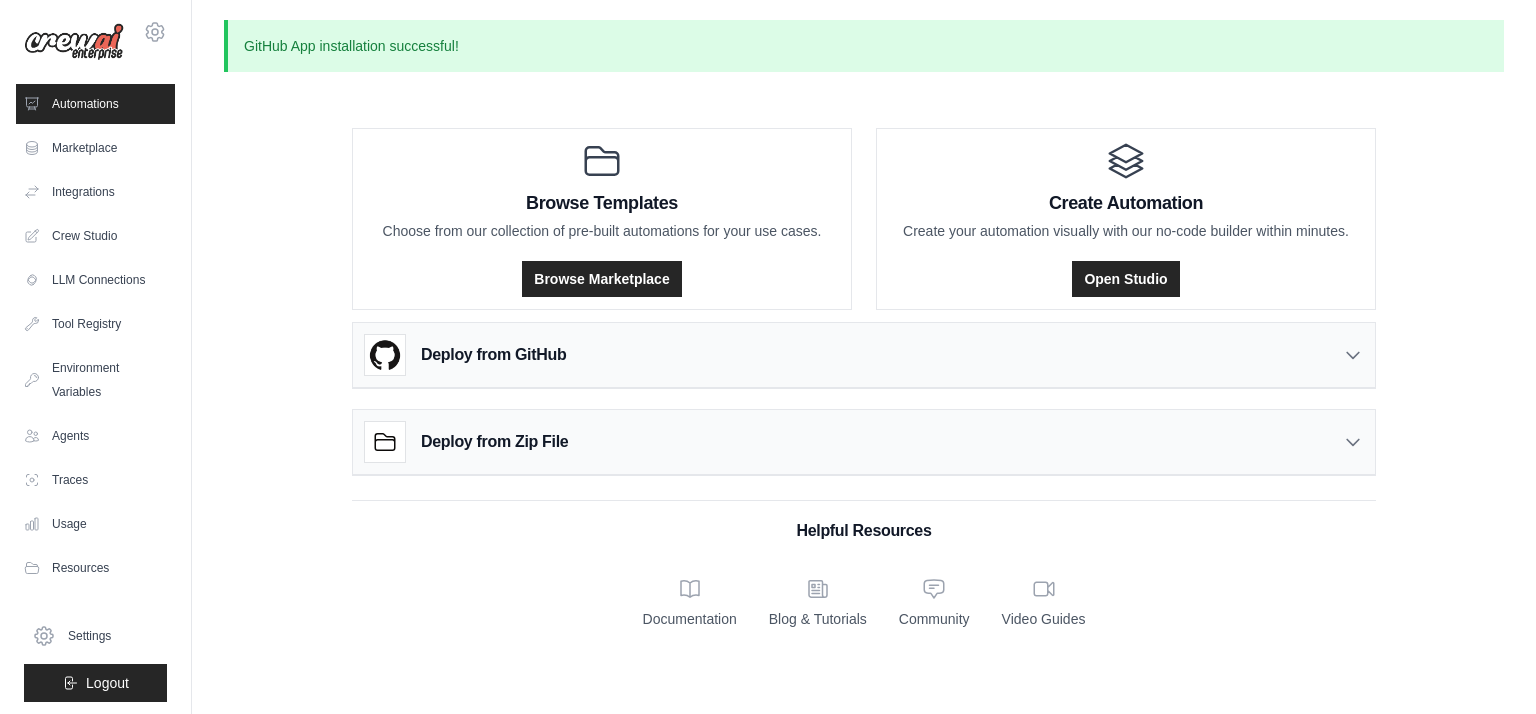 click on "Deploy from GitHub" at bounding box center (493, 355) 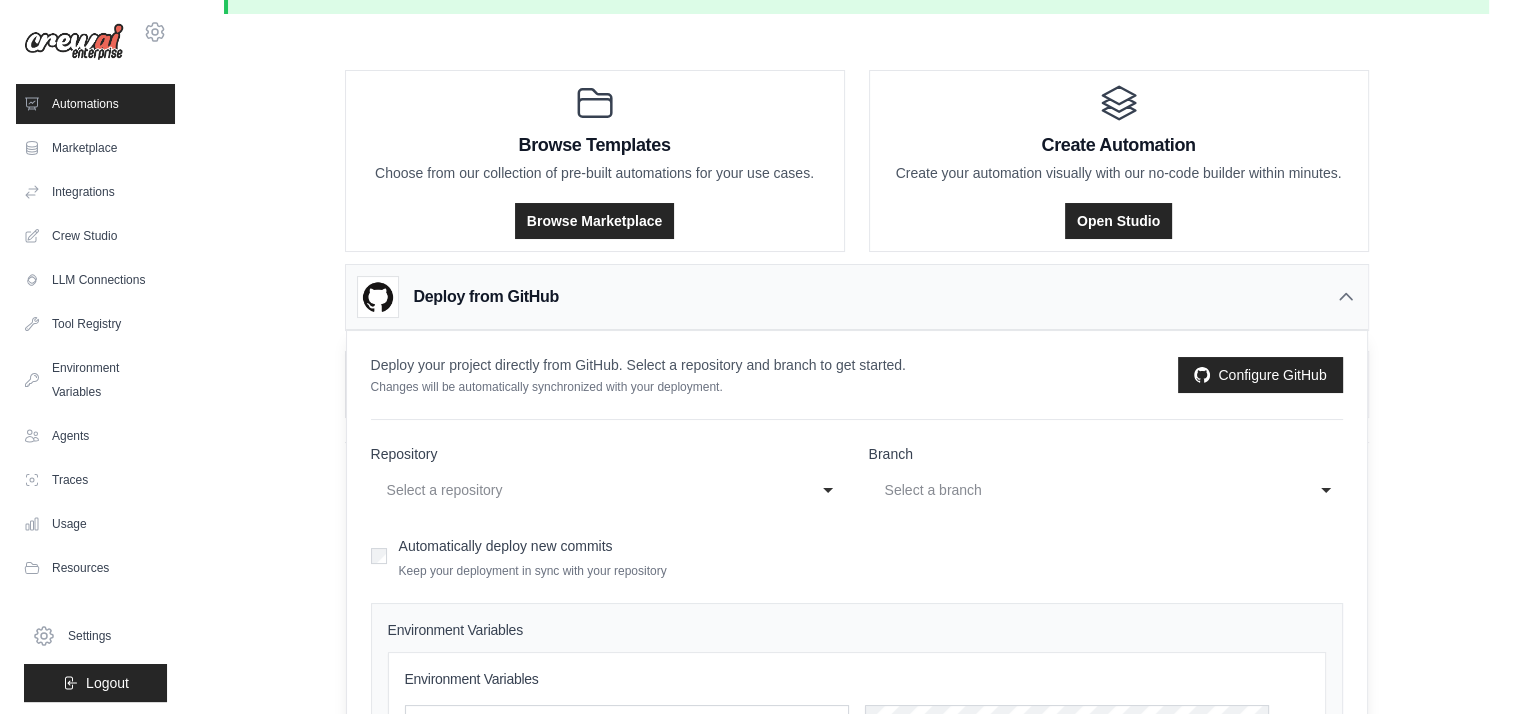 scroll, scrollTop: 100, scrollLeft: 0, axis: vertical 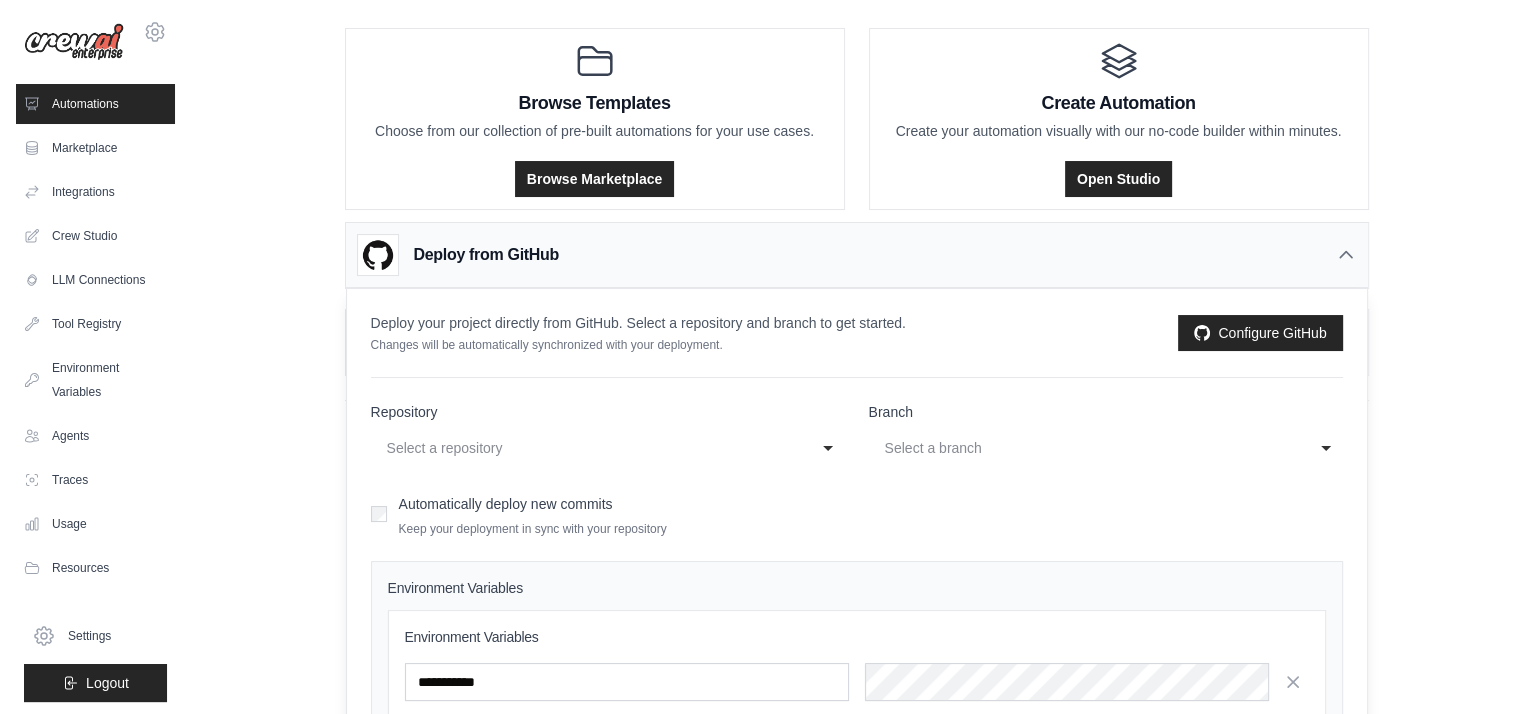 click on "Select a repository" at bounding box center [588, 448] 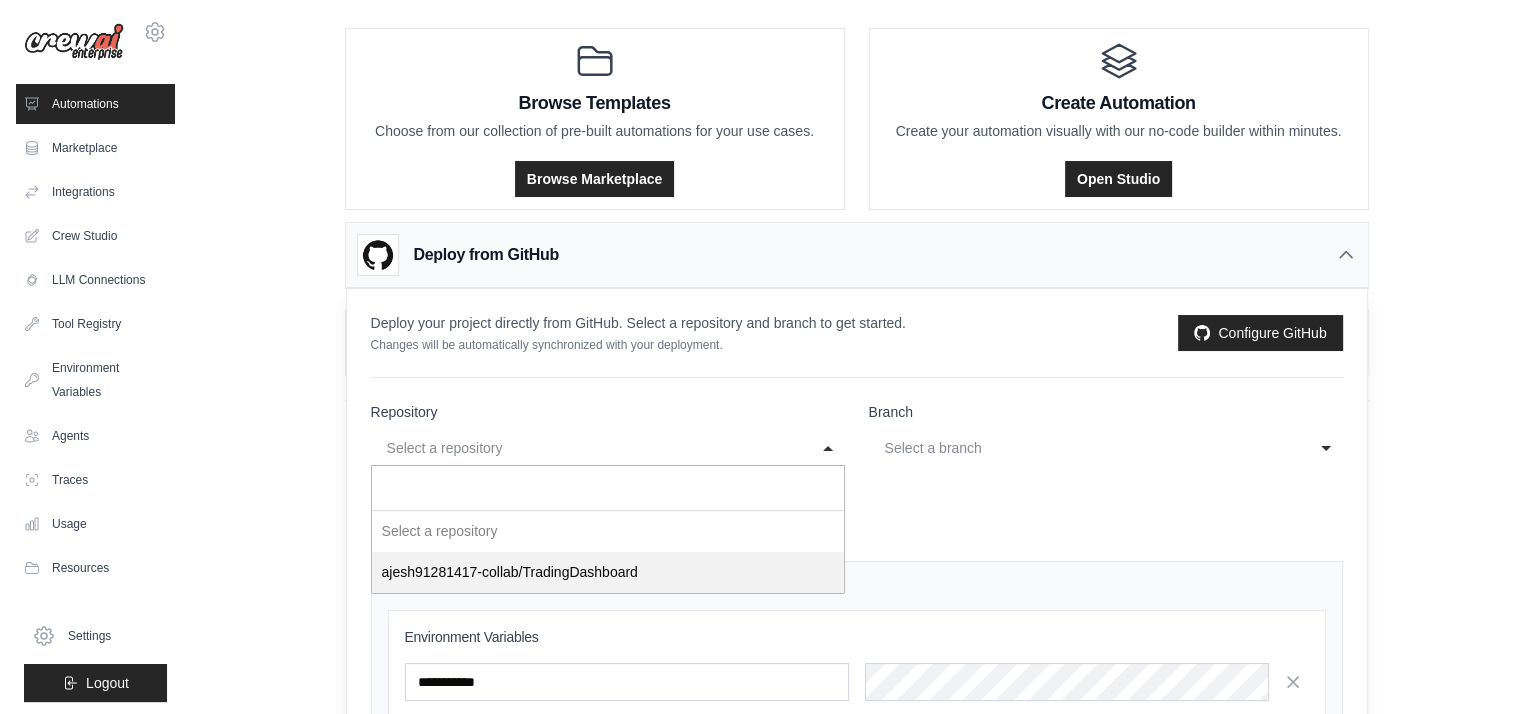 select on "**********" 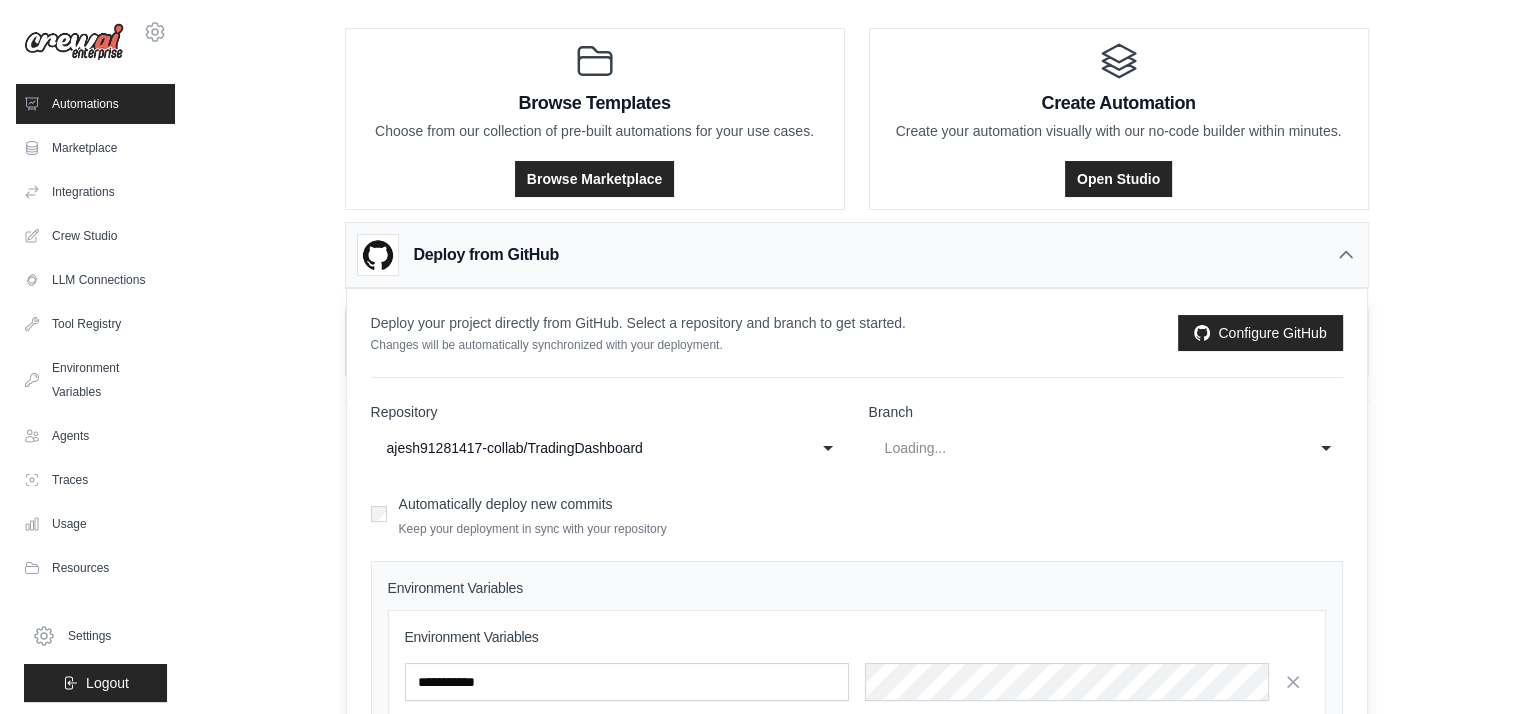 select on "******" 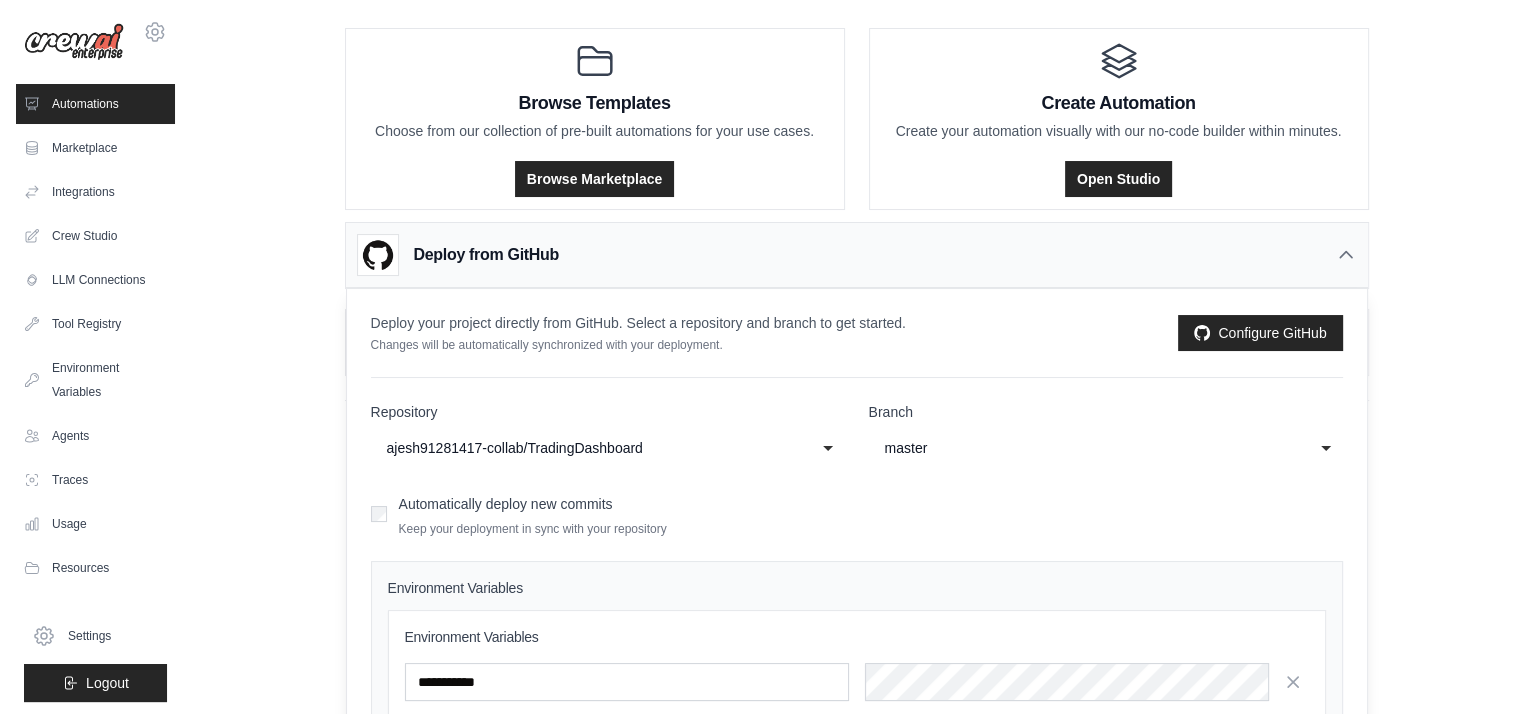 click on "master" 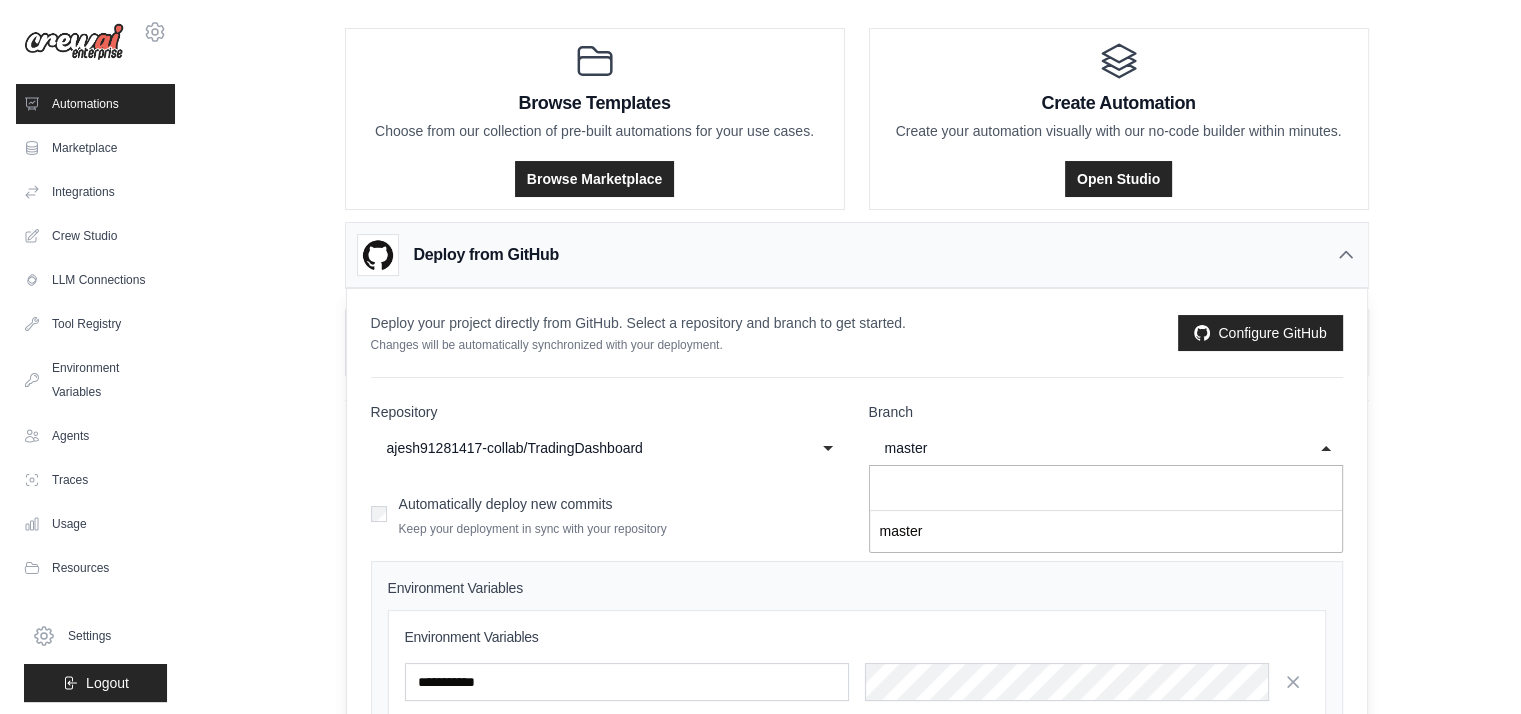 click on "master" 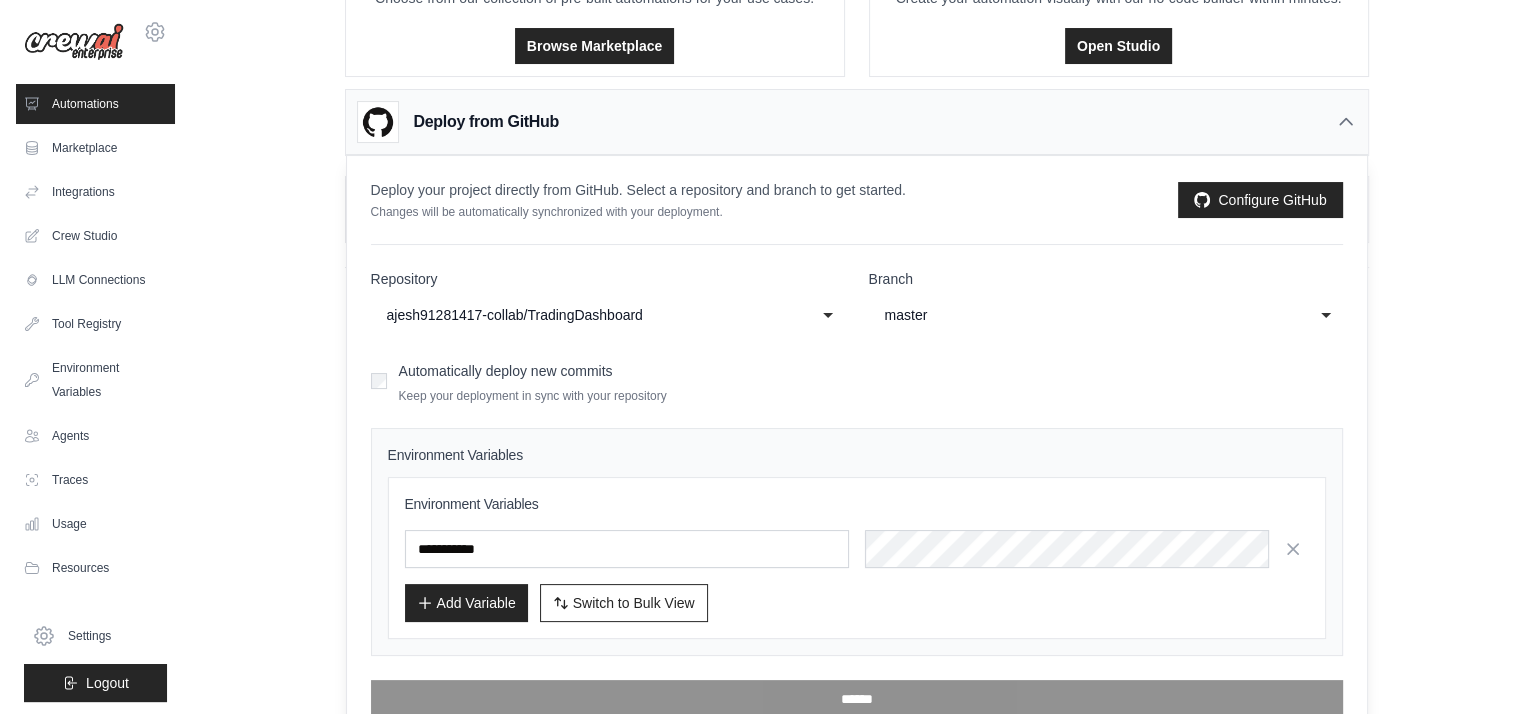 scroll, scrollTop: 259, scrollLeft: 0, axis: vertical 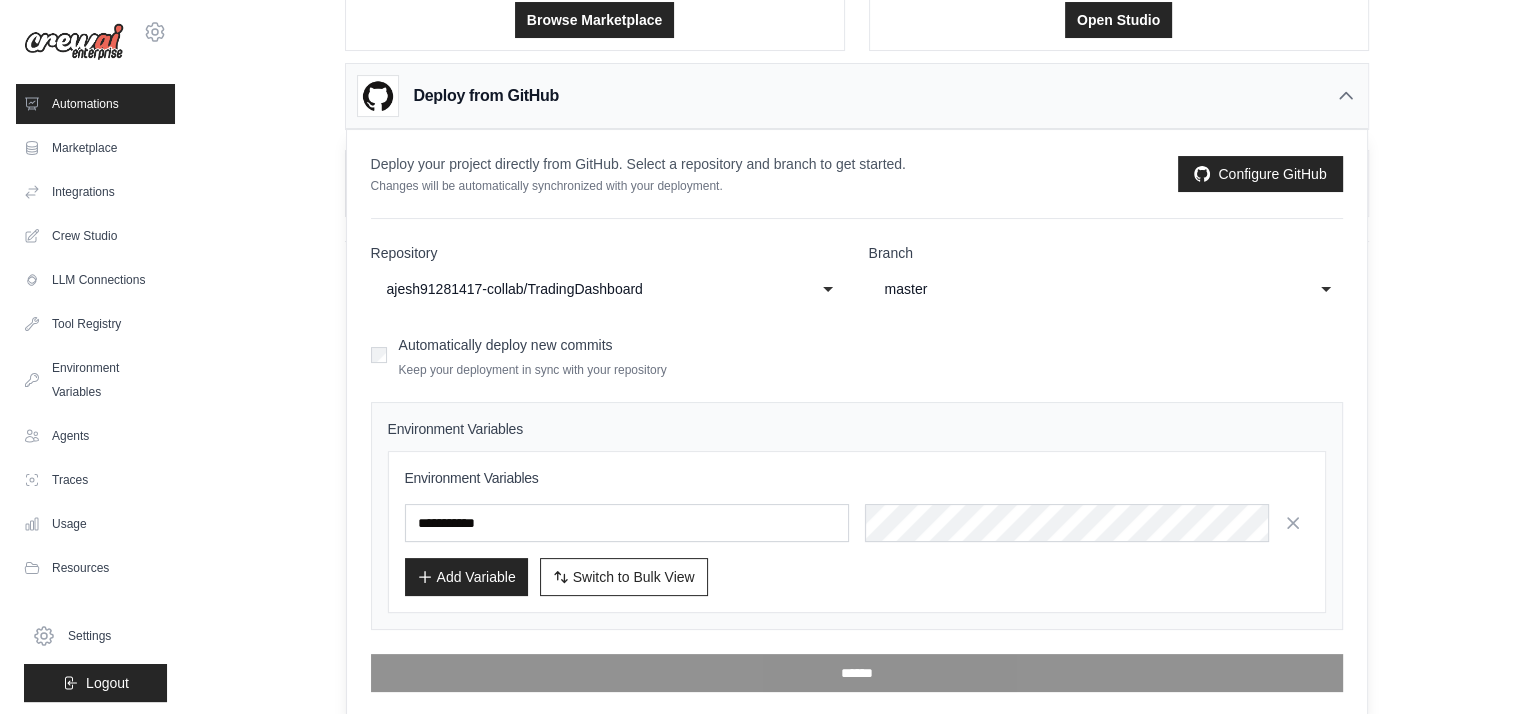 click on "Automatically deploy new commits" at bounding box center (506, 345) 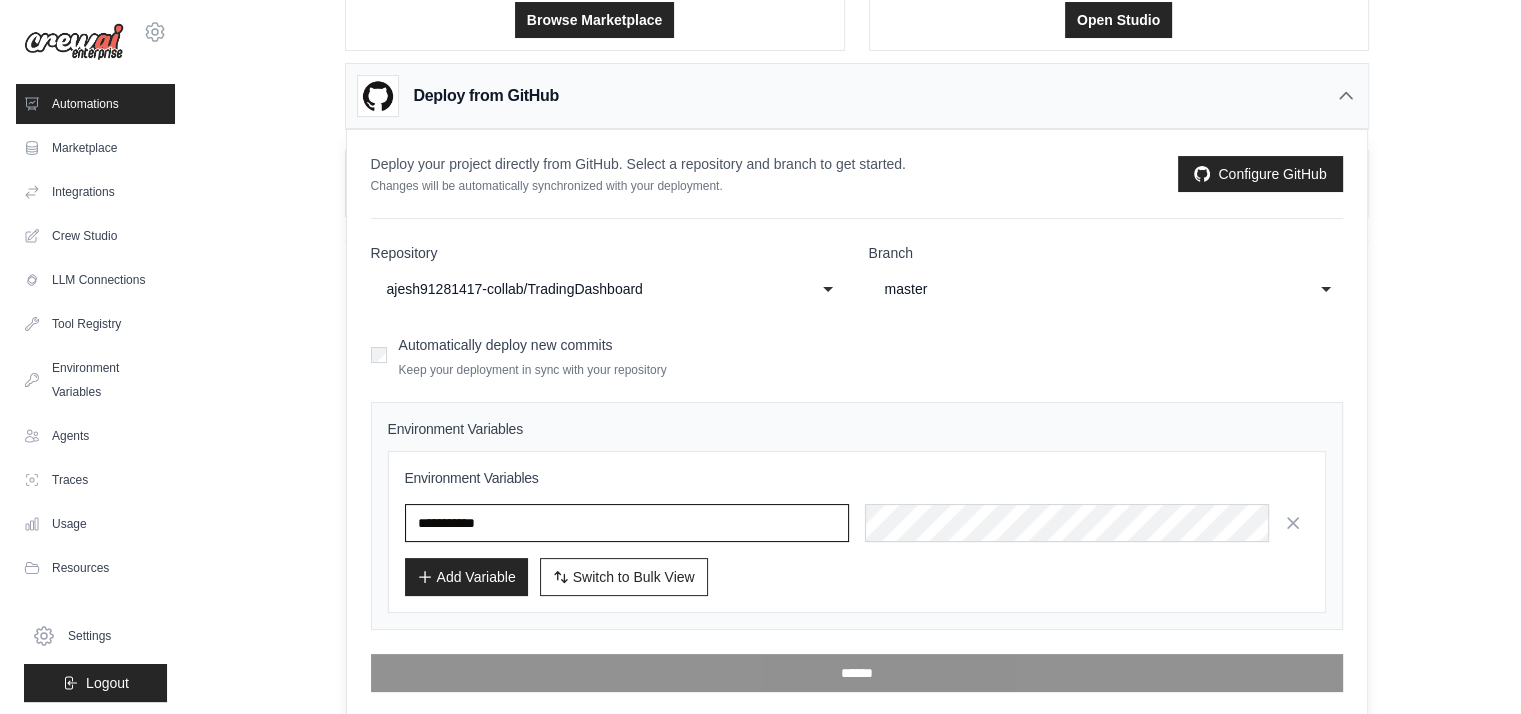 click at bounding box center [627, 523] 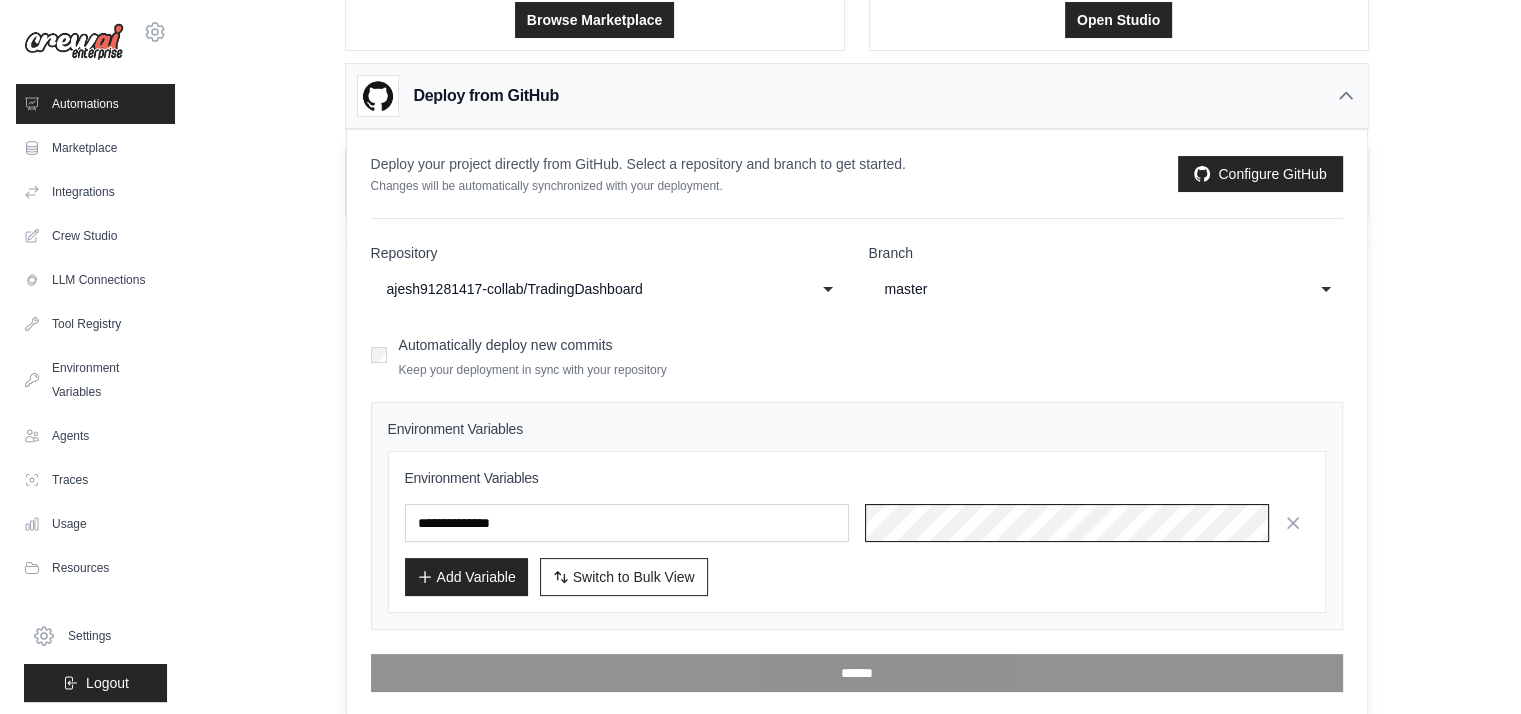 scroll, scrollTop: 0, scrollLeft: 883, axis: horizontal 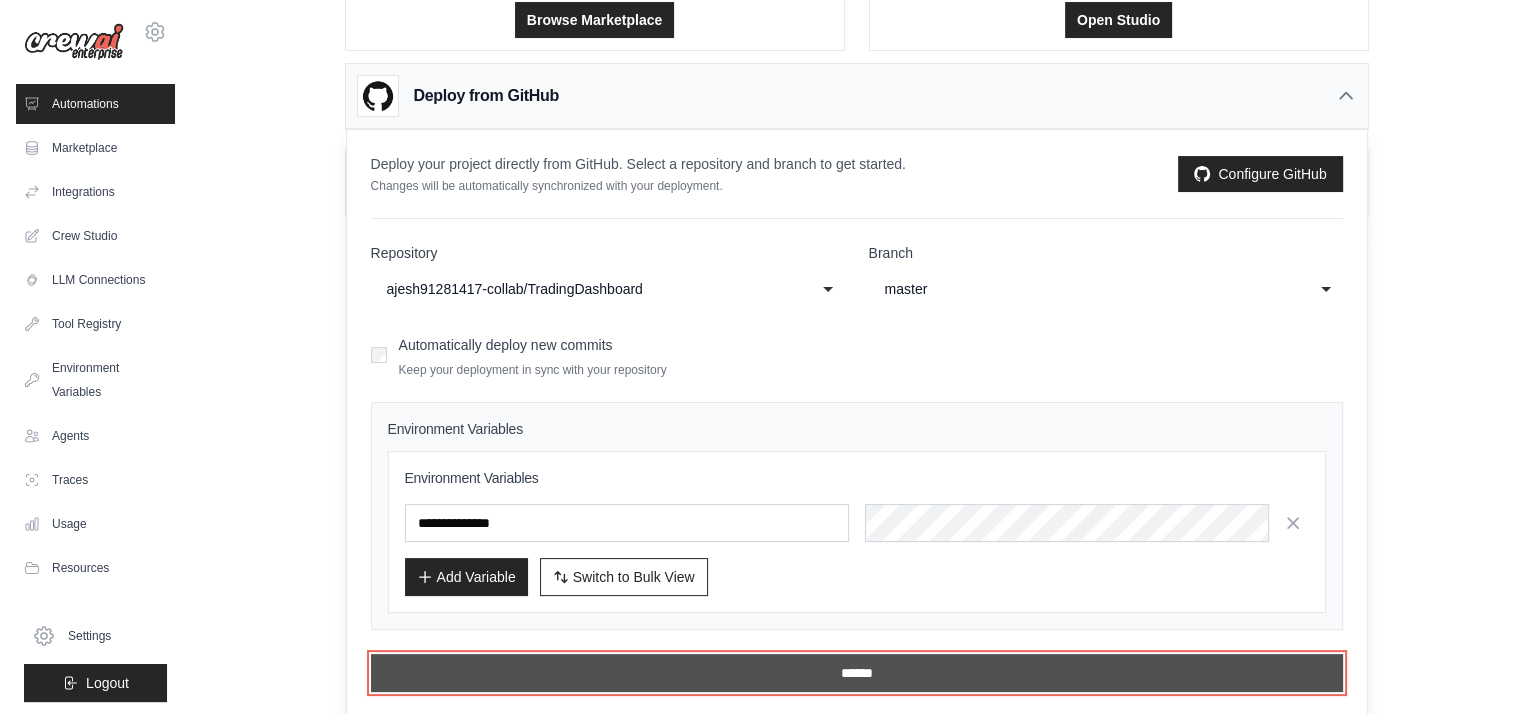 click on "******" at bounding box center (857, 673) 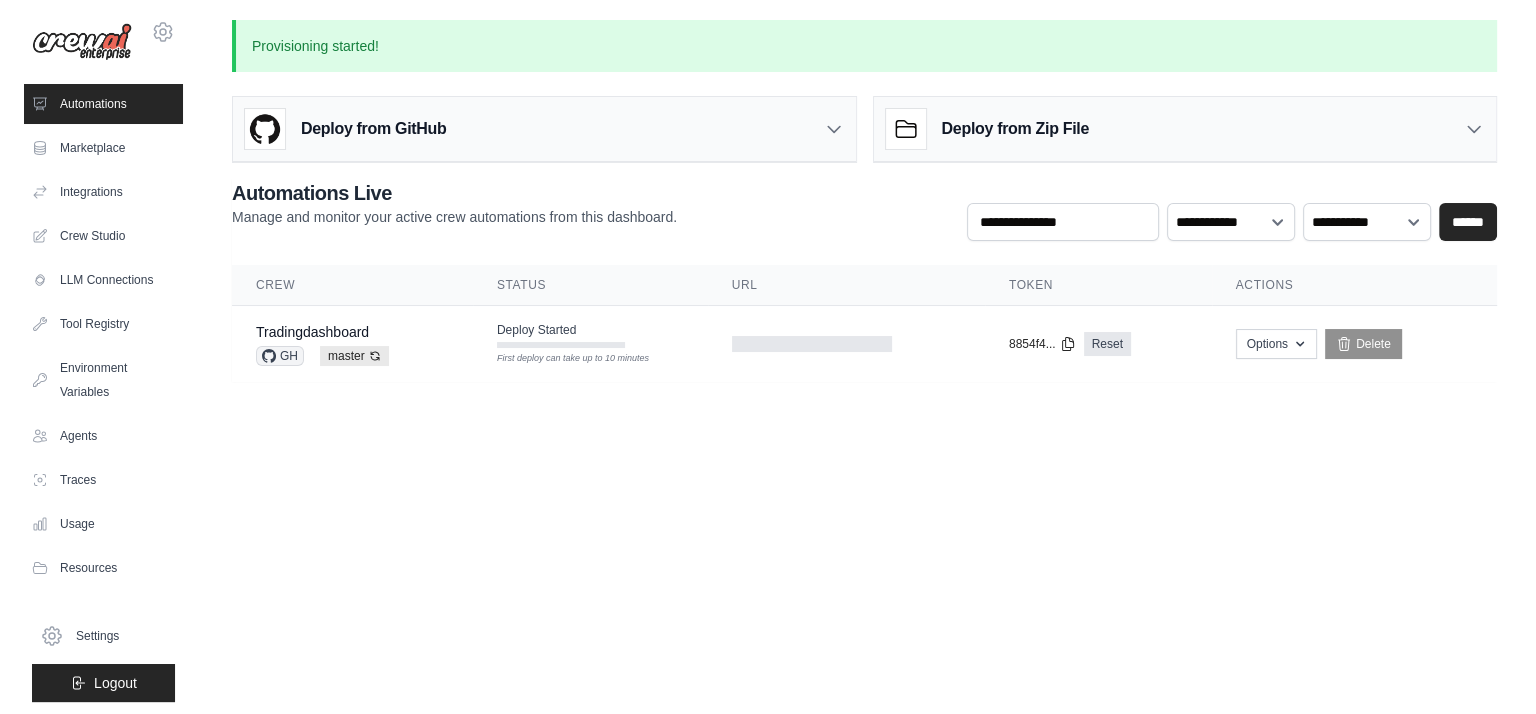scroll, scrollTop: 0, scrollLeft: 0, axis: both 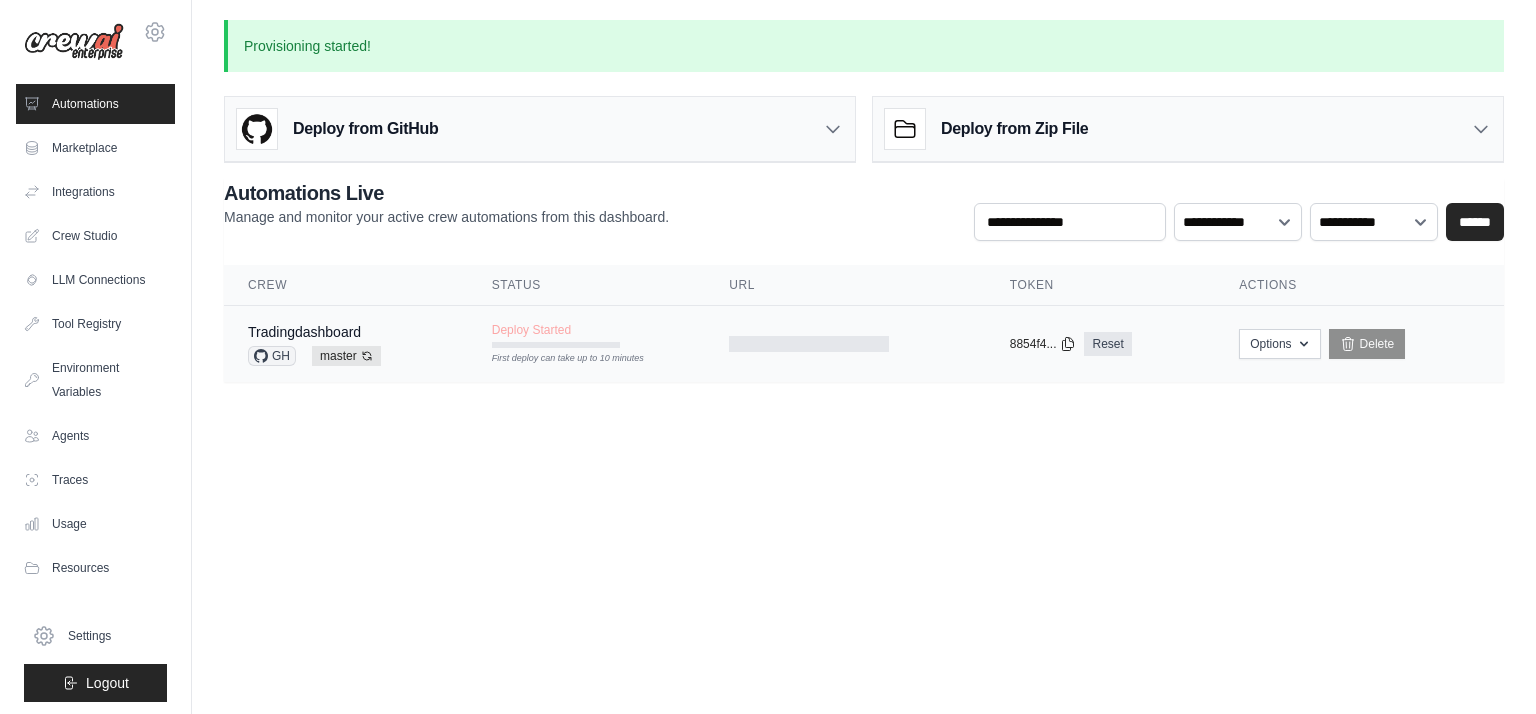 click on "Deploy Started
First deploy can take up to 10 minutes" at bounding box center [586, 335] 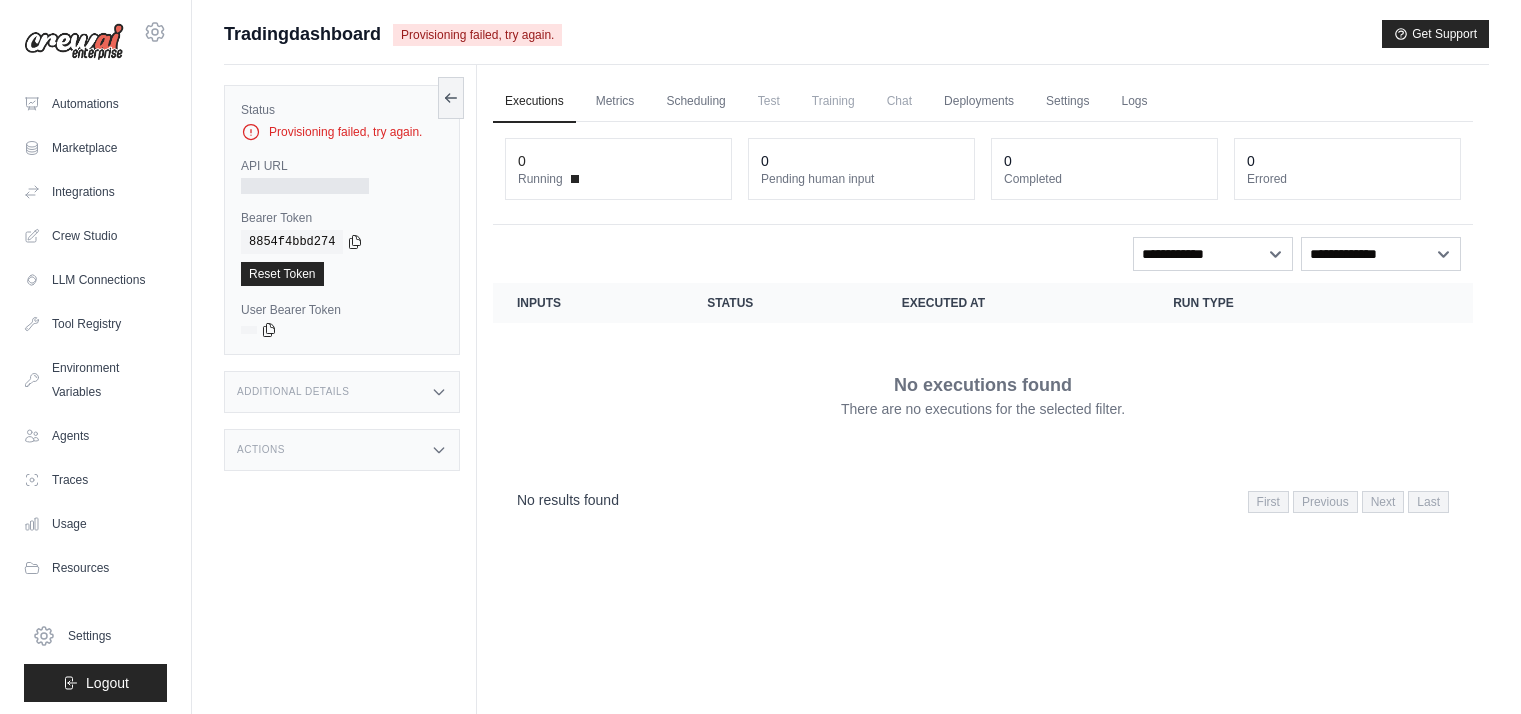 scroll, scrollTop: 0, scrollLeft: 0, axis: both 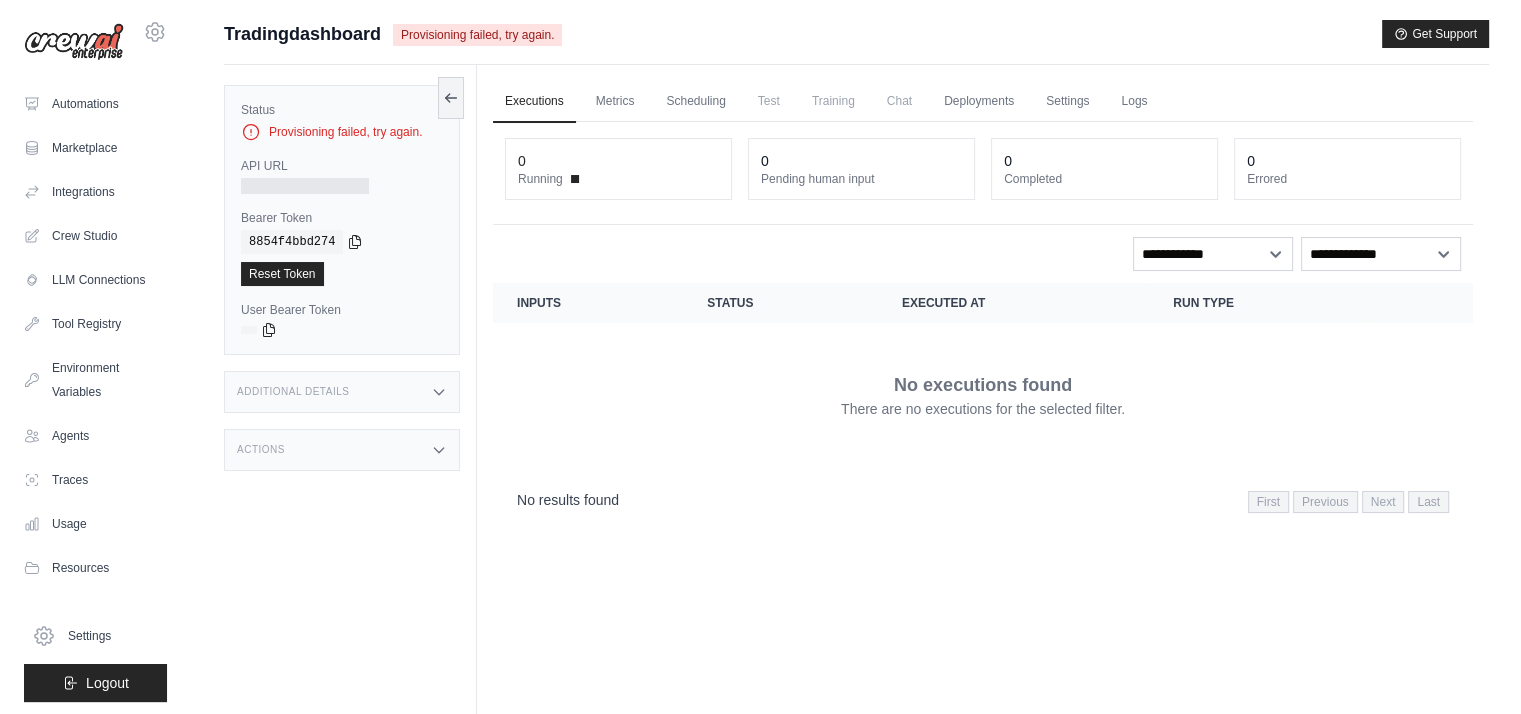 click on "Provisioning failed, try again." at bounding box center [342, 132] 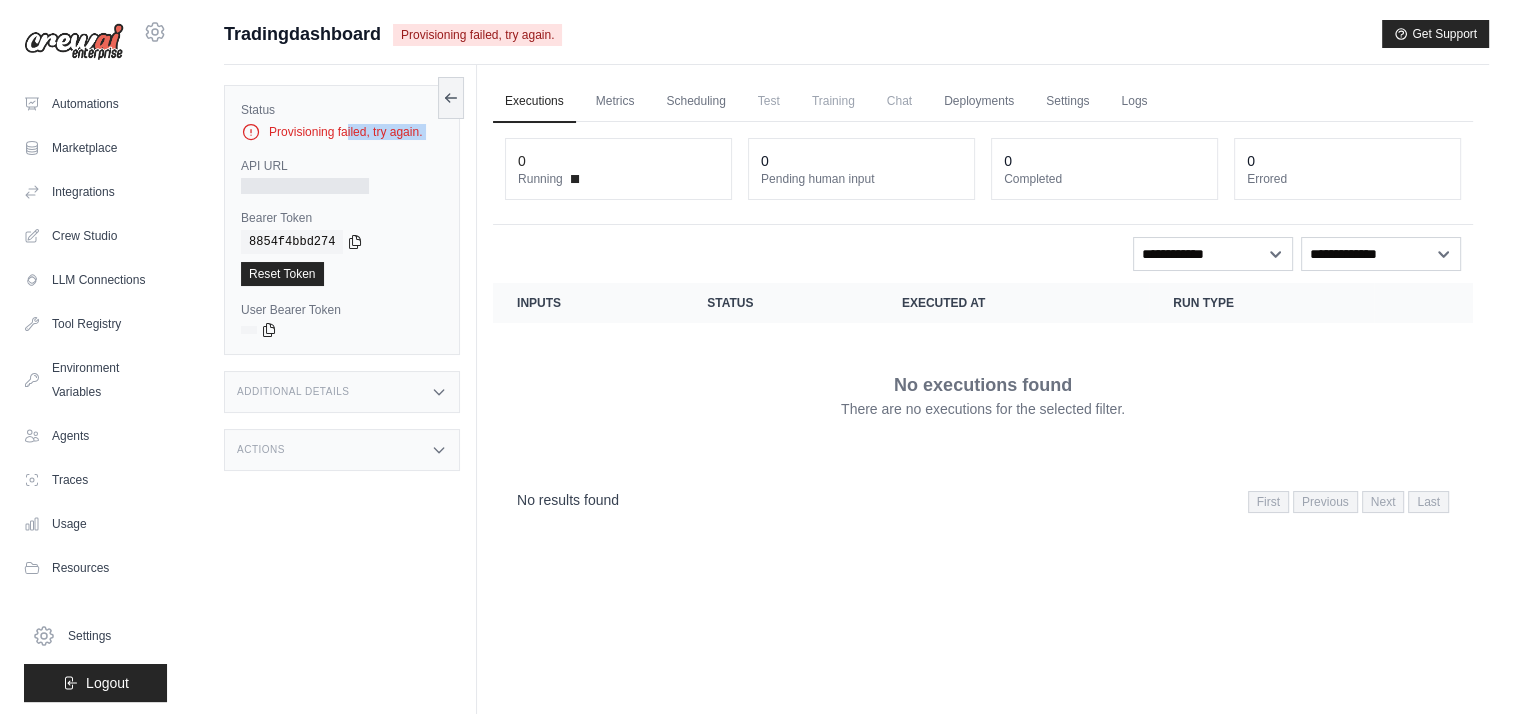 click on "Provisioning failed, try again." at bounding box center [342, 132] 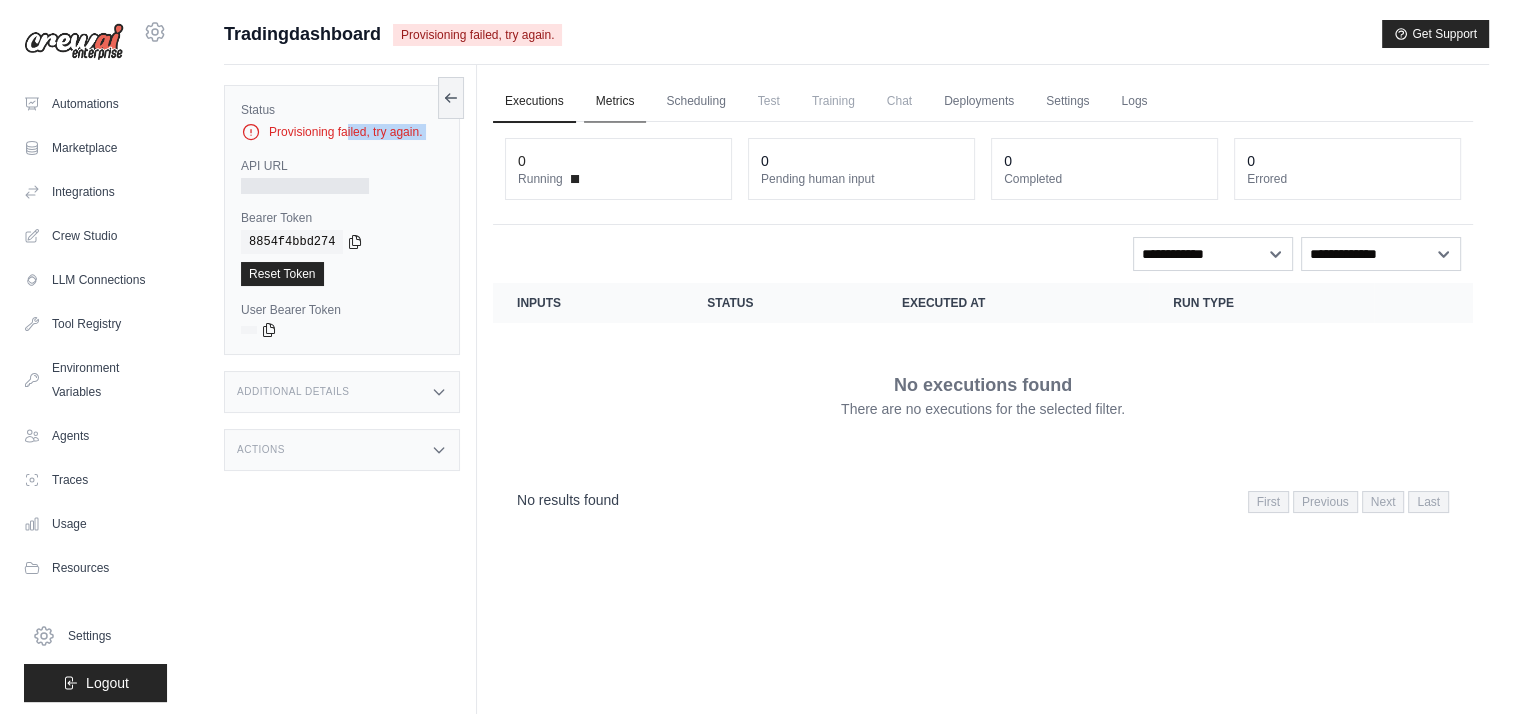 click on "Metrics" at bounding box center [615, 102] 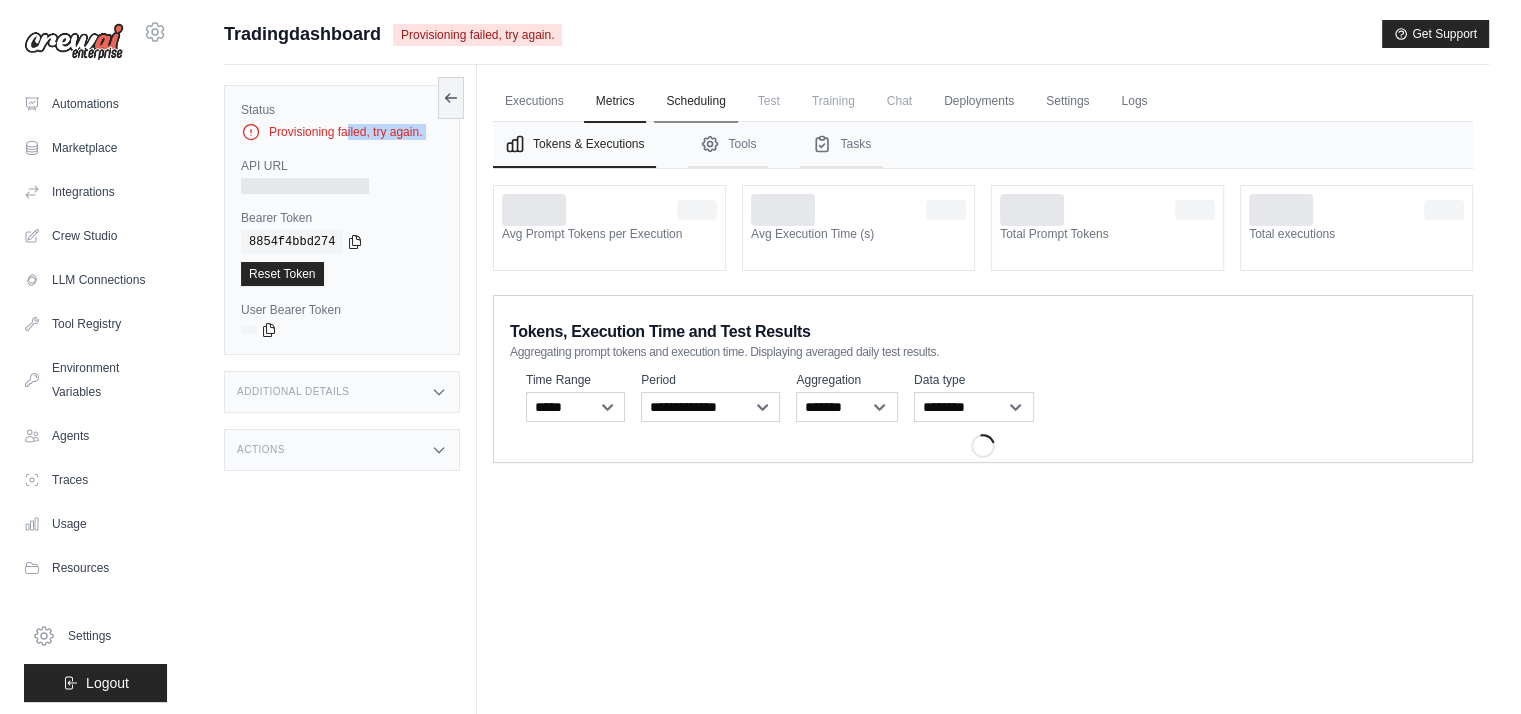 click on "Scheduling" at bounding box center [695, 102] 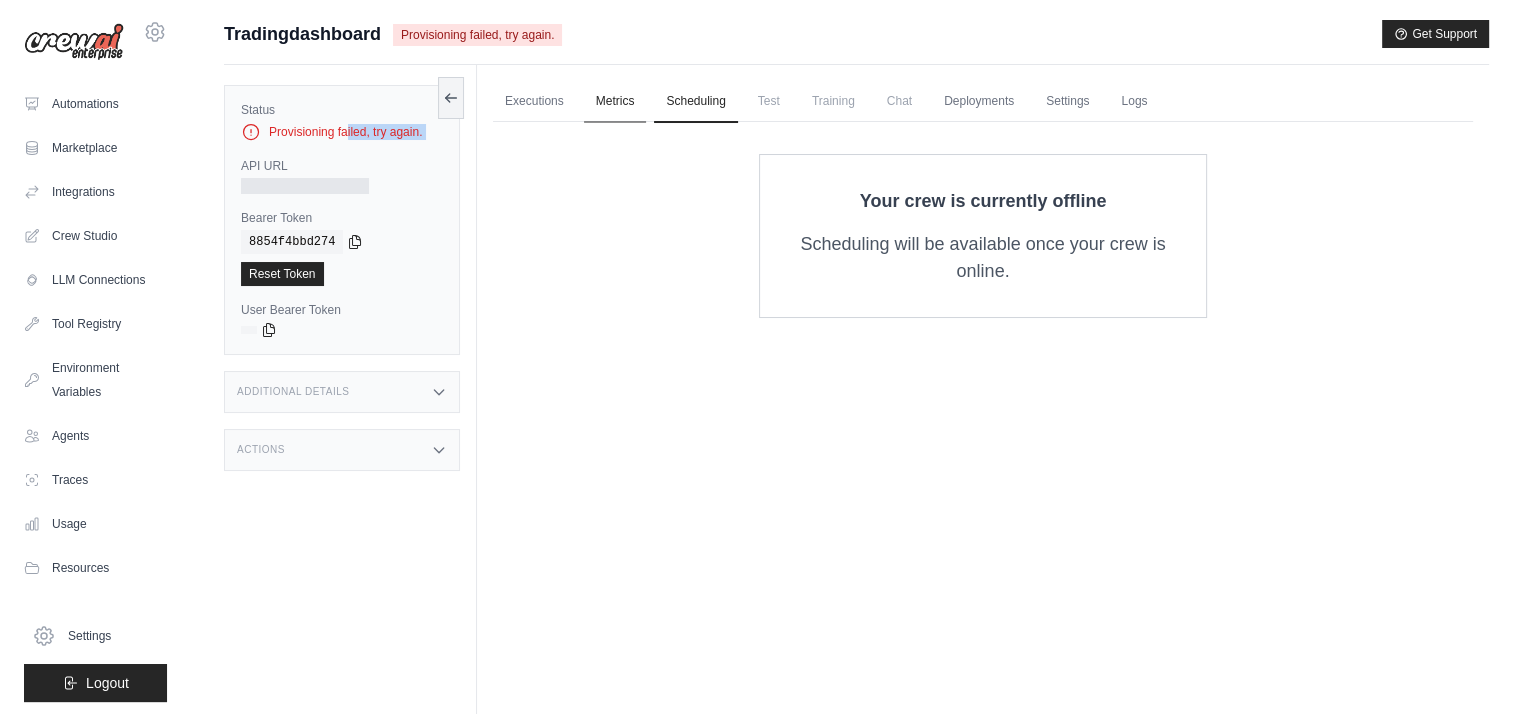 click on "Metrics" at bounding box center (615, 102) 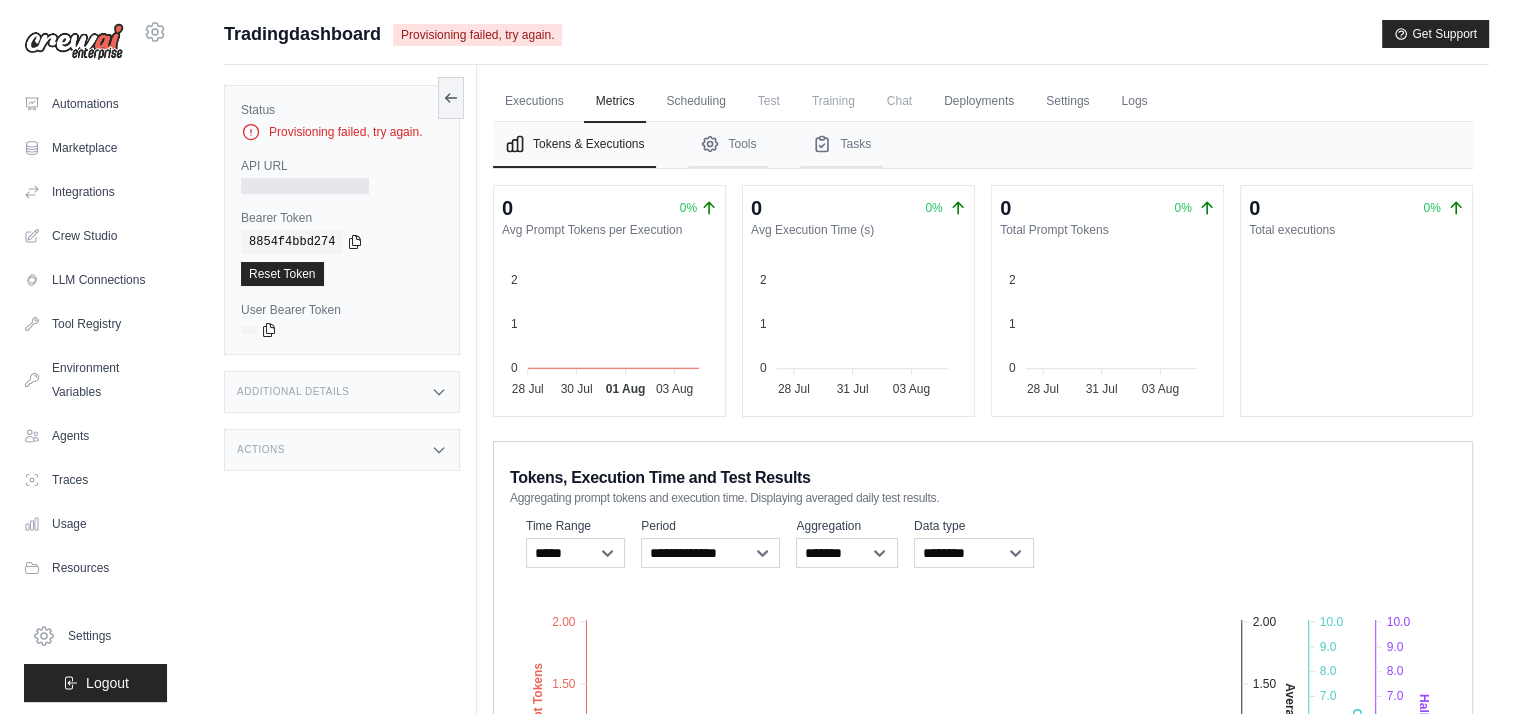 click on "Test" at bounding box center [769, 101] 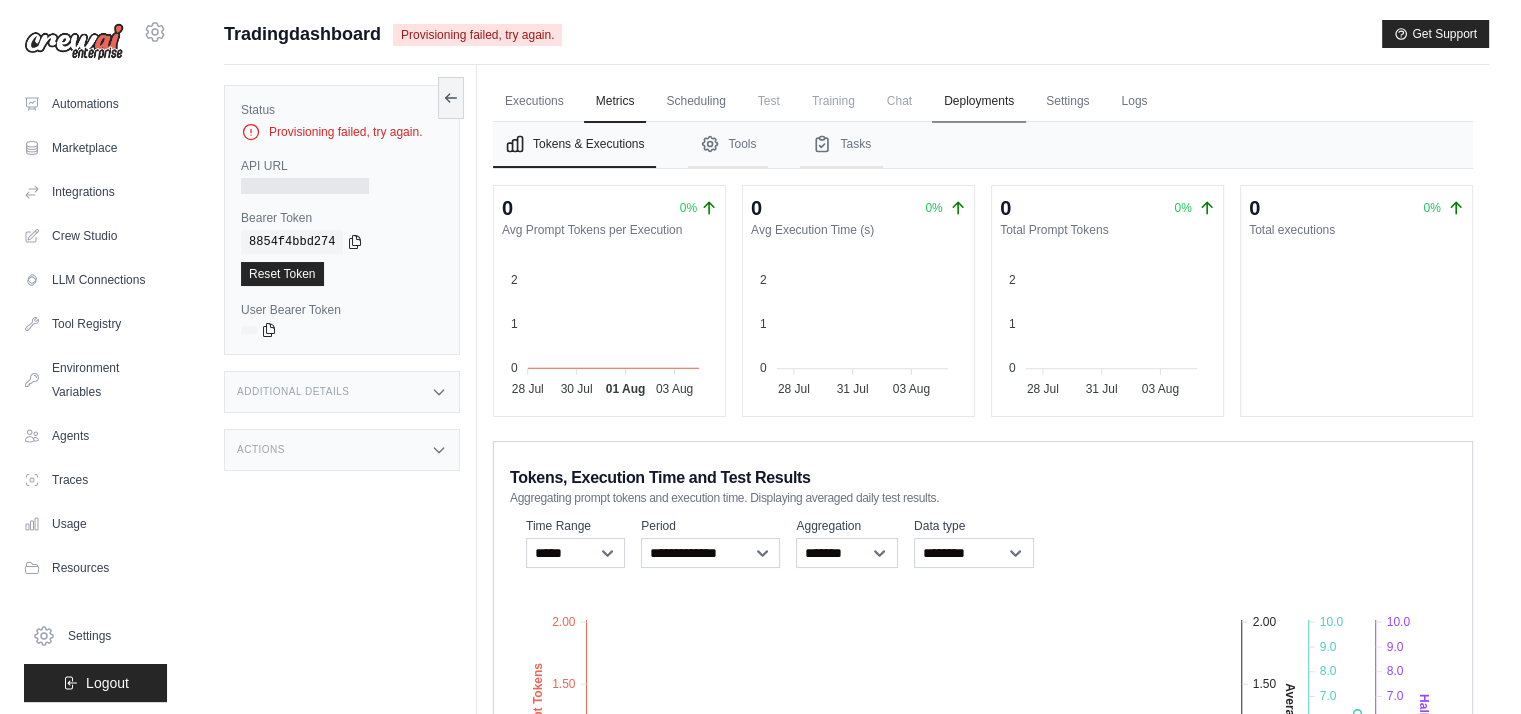 click on "Deployments" at bounding box center (979, 102) 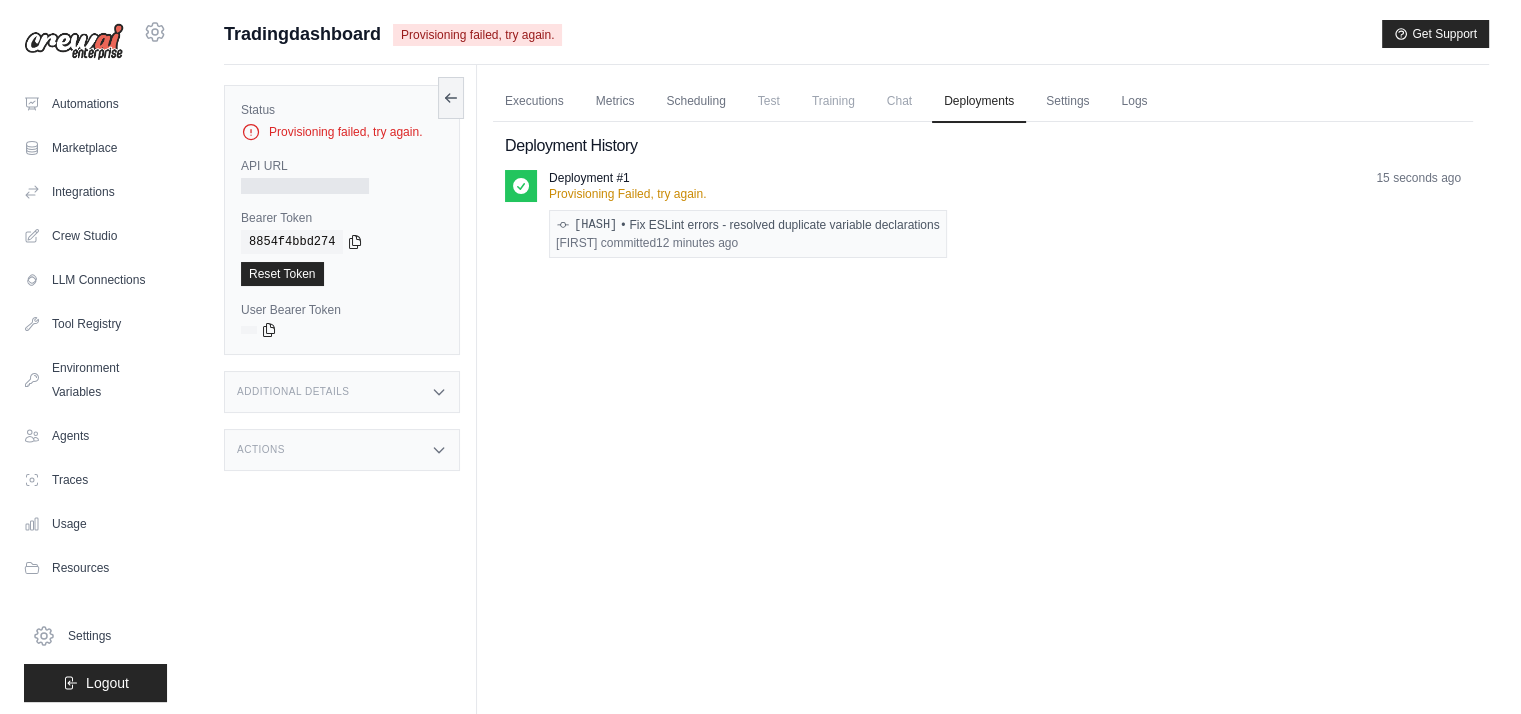 drag, startPoint x: 740, startPoint y: 247, endPoint x: 555, endPoint y: 227, distance: 186.07794 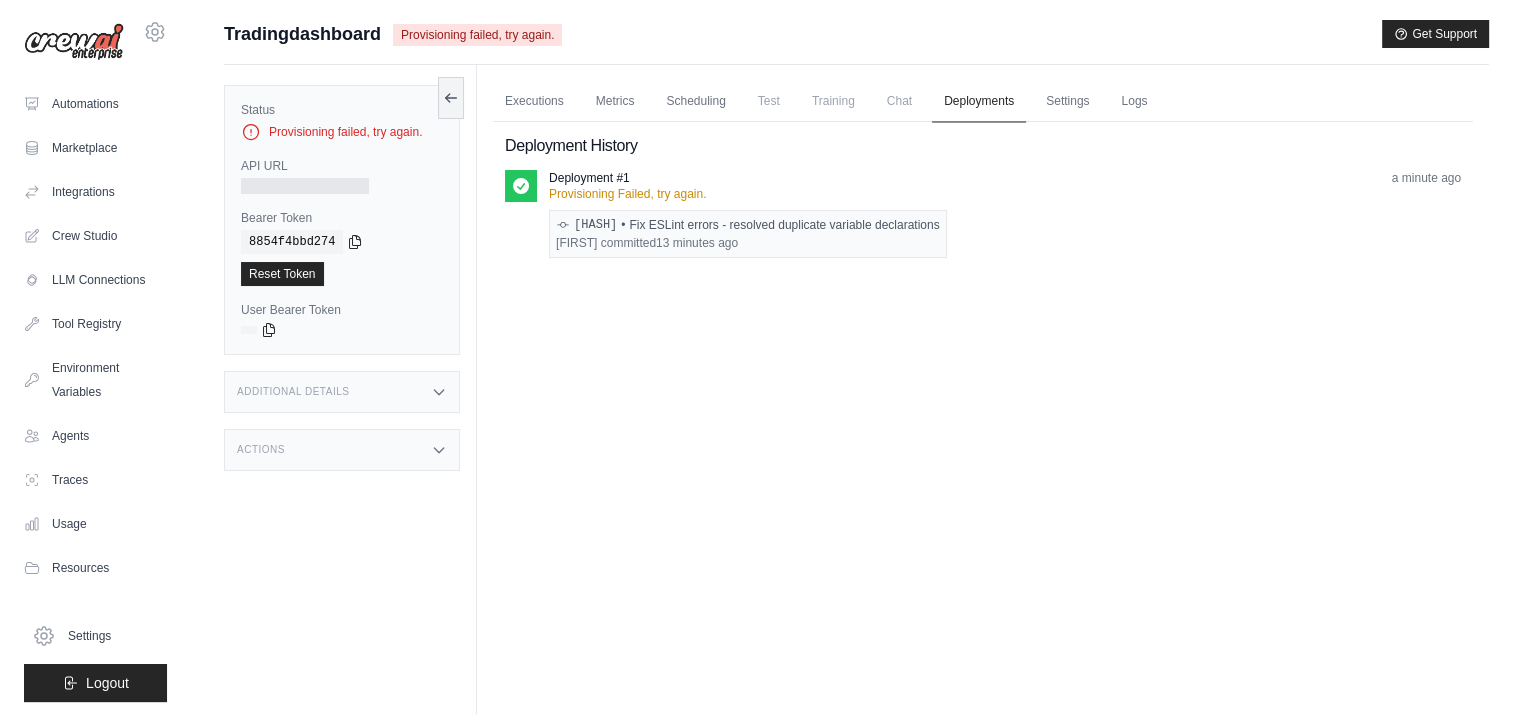 click on "Deployments" at bounding box center (979, 102) 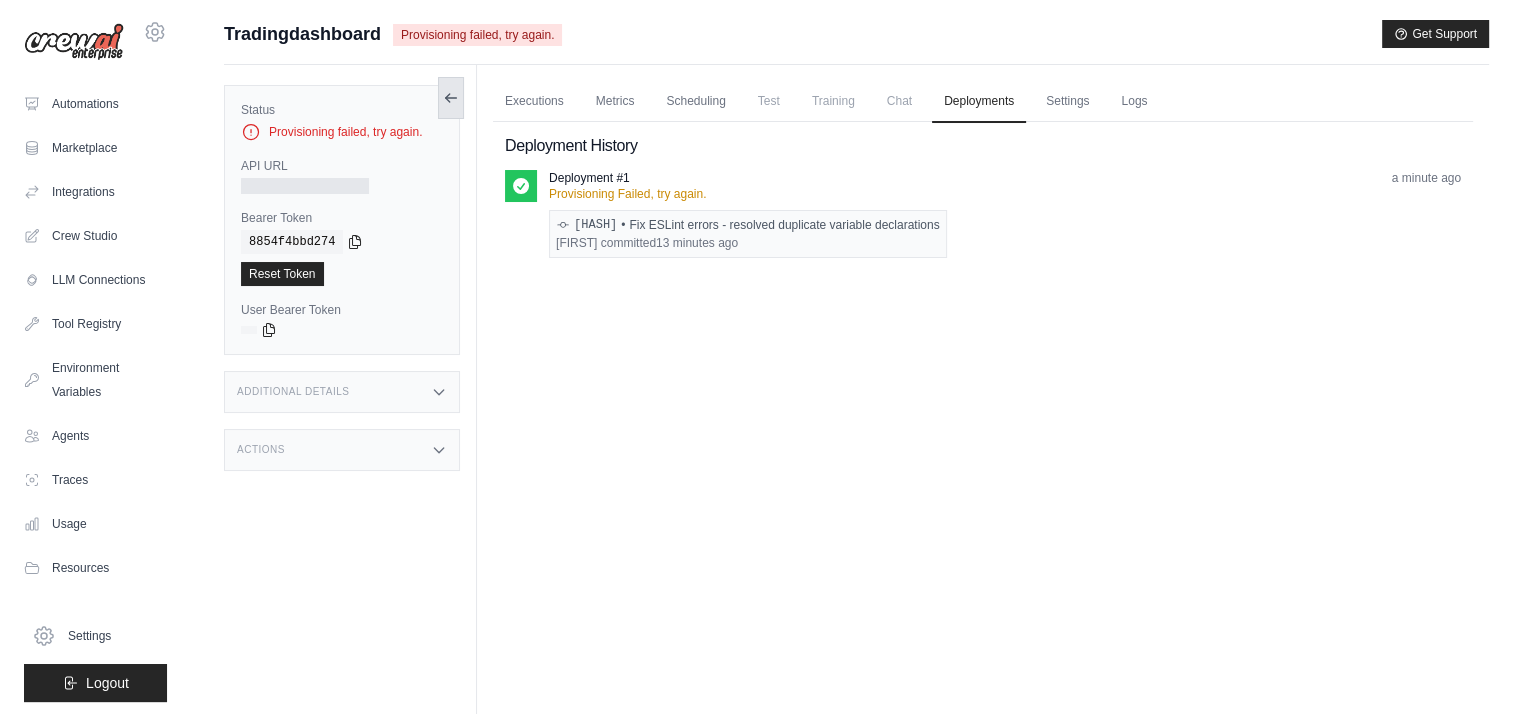 click 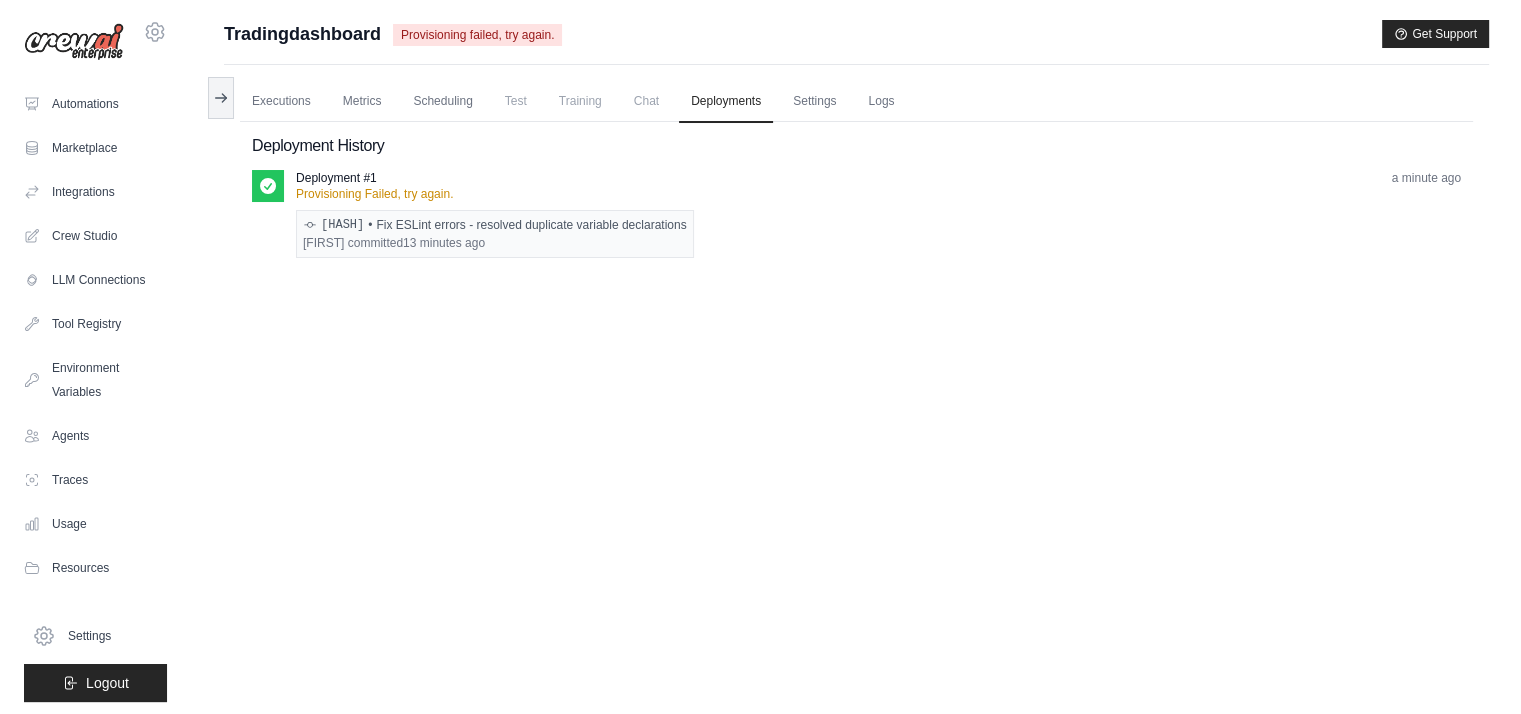 click on "Executions
Metrics
Scheduling
Test
Training
Chat
Deployments
Settings
Logs
0
Running
0
Pending human input
0" at bounding box center (856, 422) 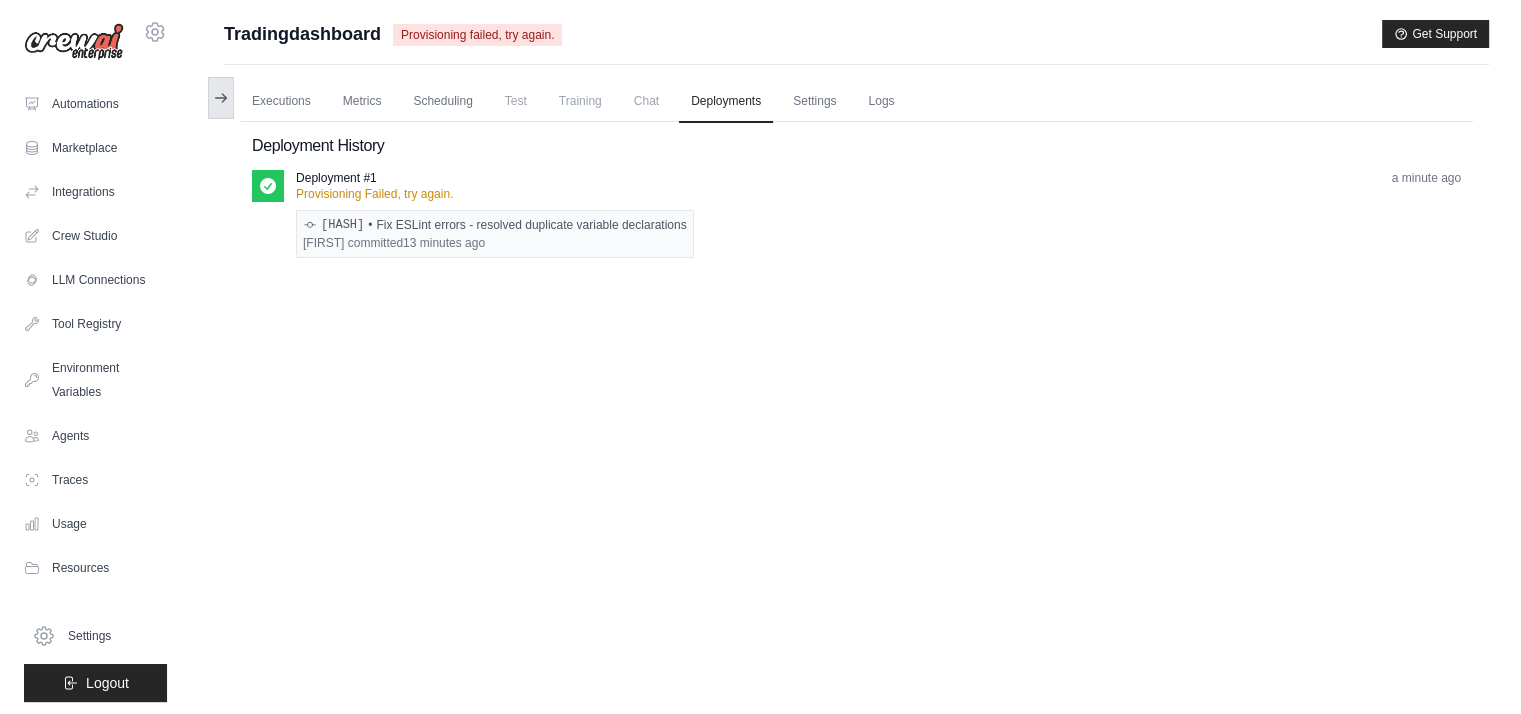 click at bounding box center [221, 98] 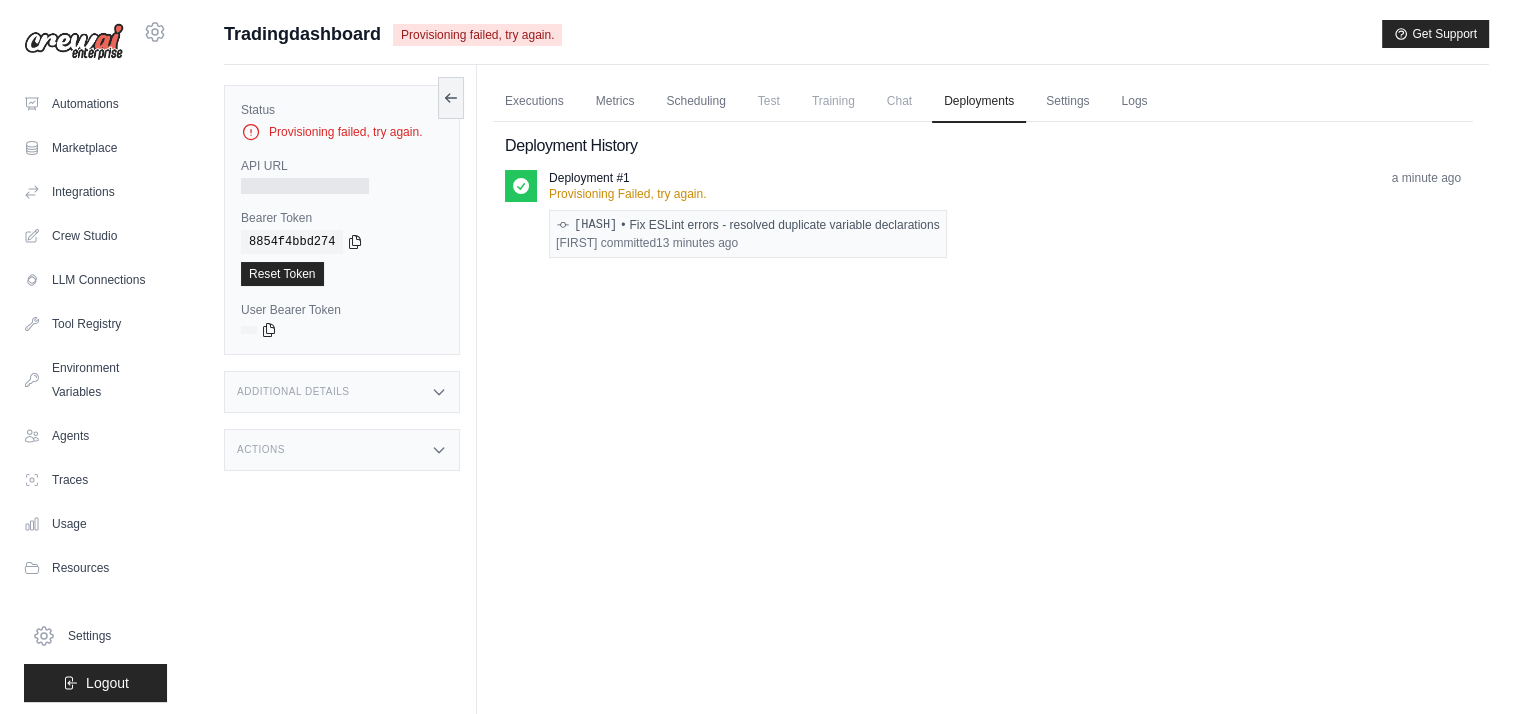 click on "Additional Details" at bounding box center (342, 392) 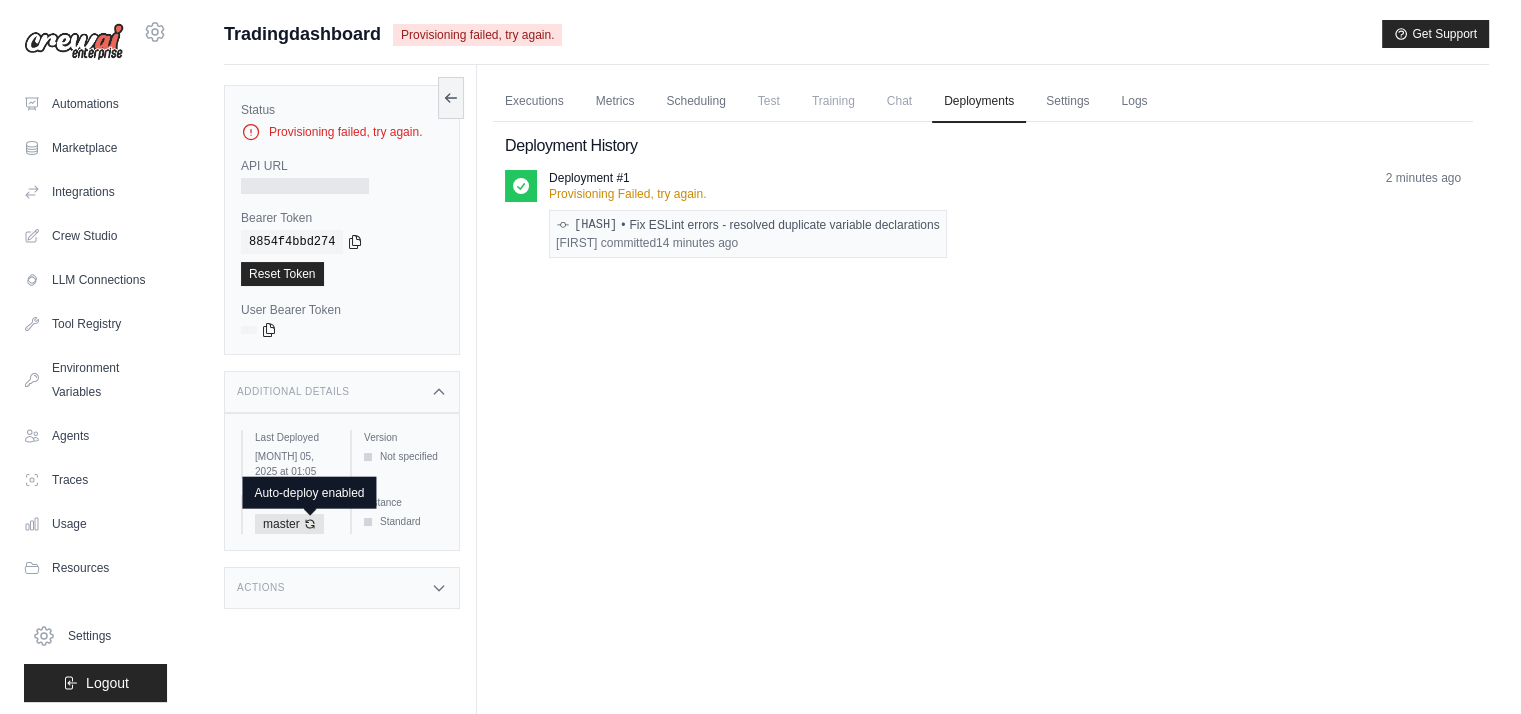 click 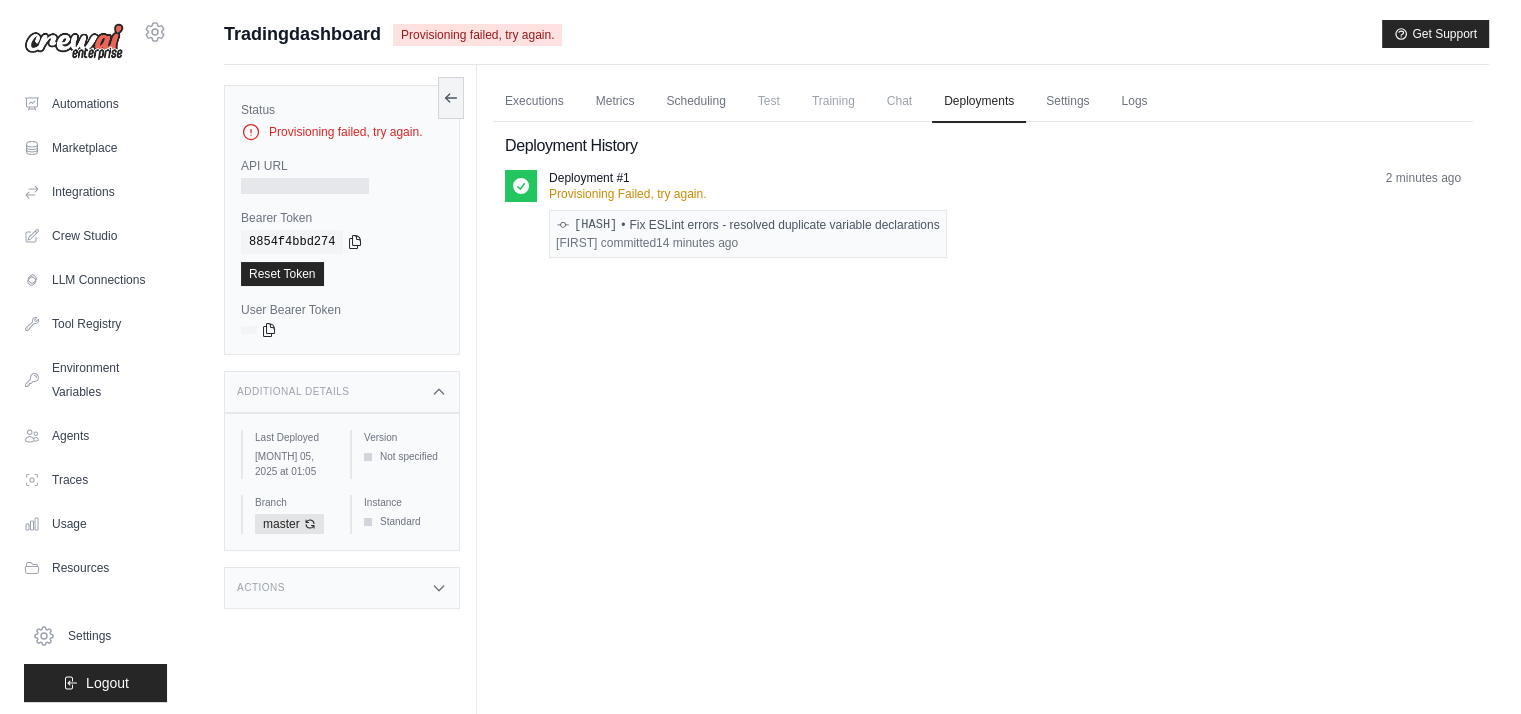 click on "Additional Details" at bounding box center (342, 392) 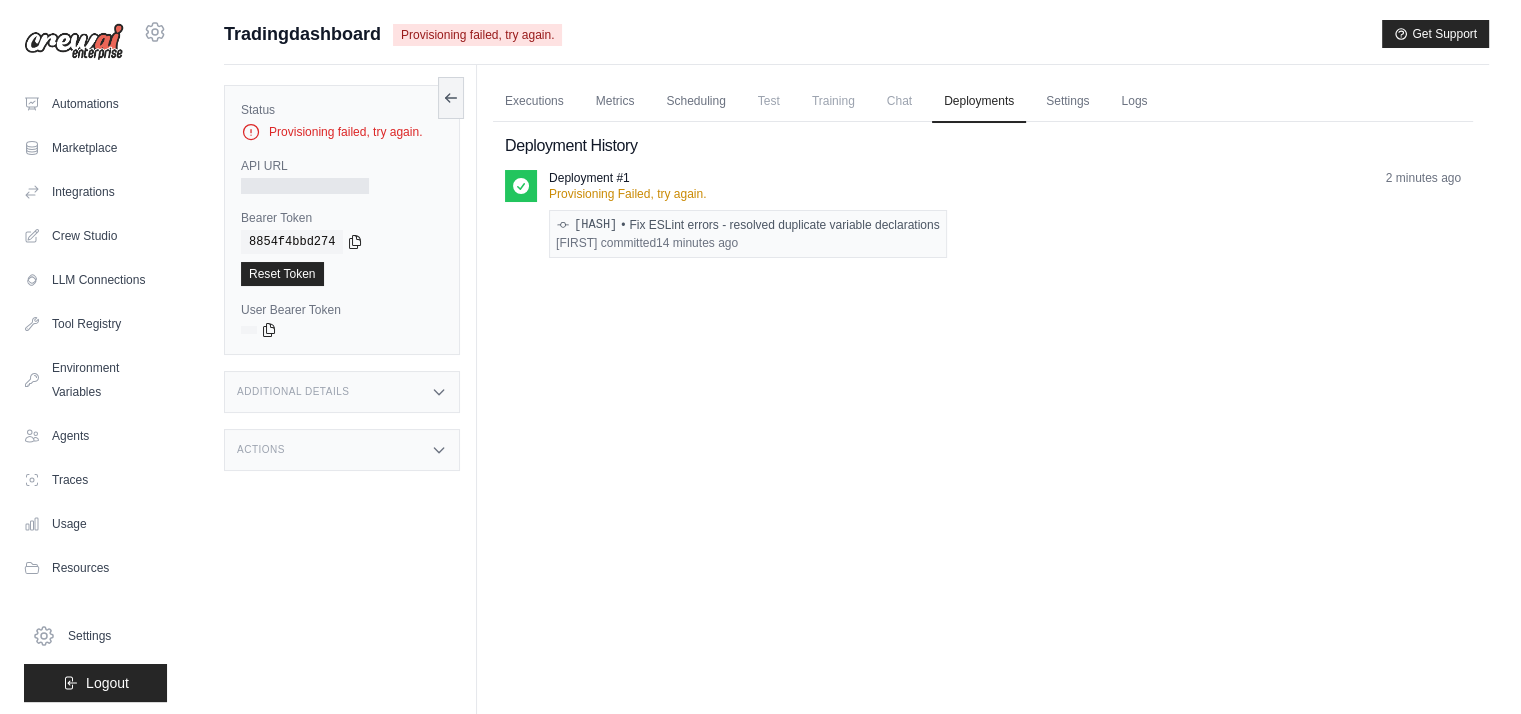 click on "Actions" at bounding box center [342, 450] 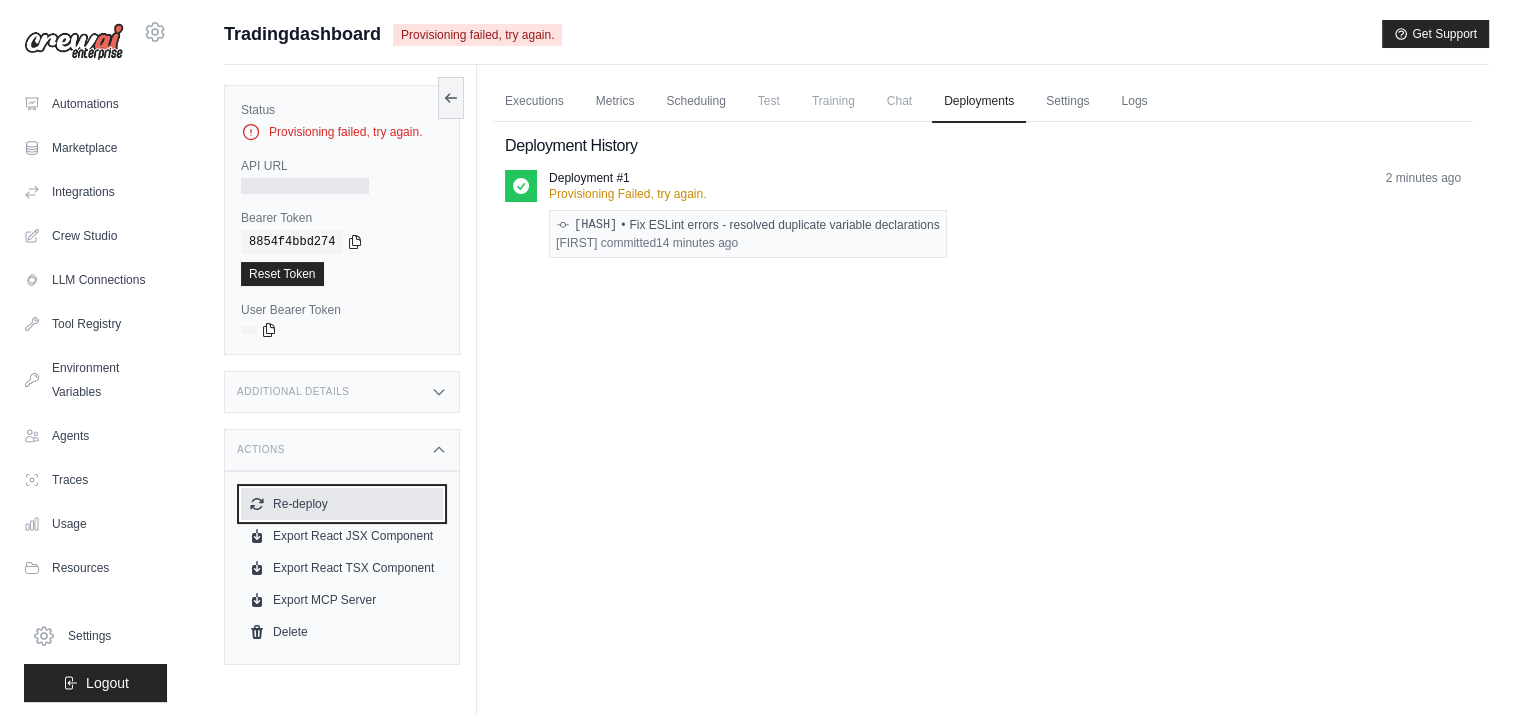 click on "Re-deploy" at bounding box center [342, 504] 